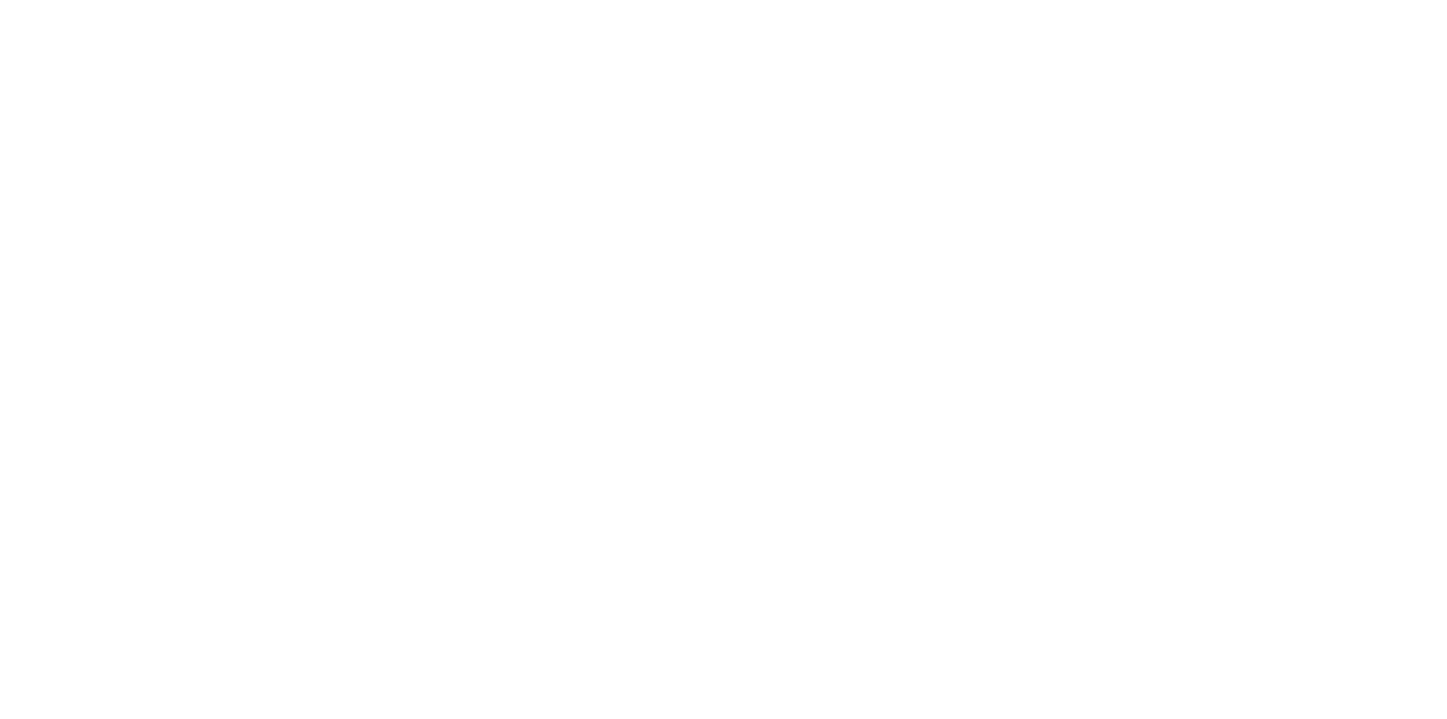 scroll, scrollTop: 0, scrollLeft: 0, axis: both 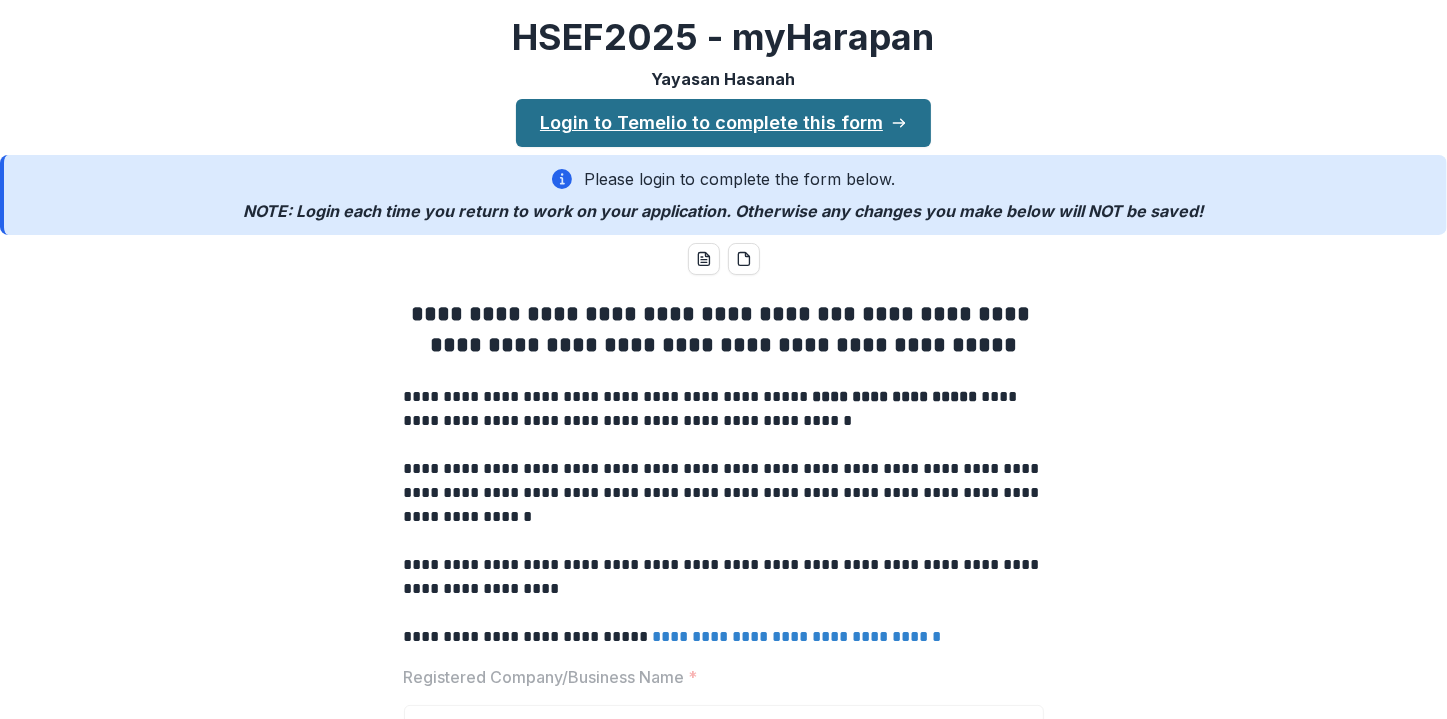 click on "Login to Temelio to complete this form" at bounding box center (723, 123) 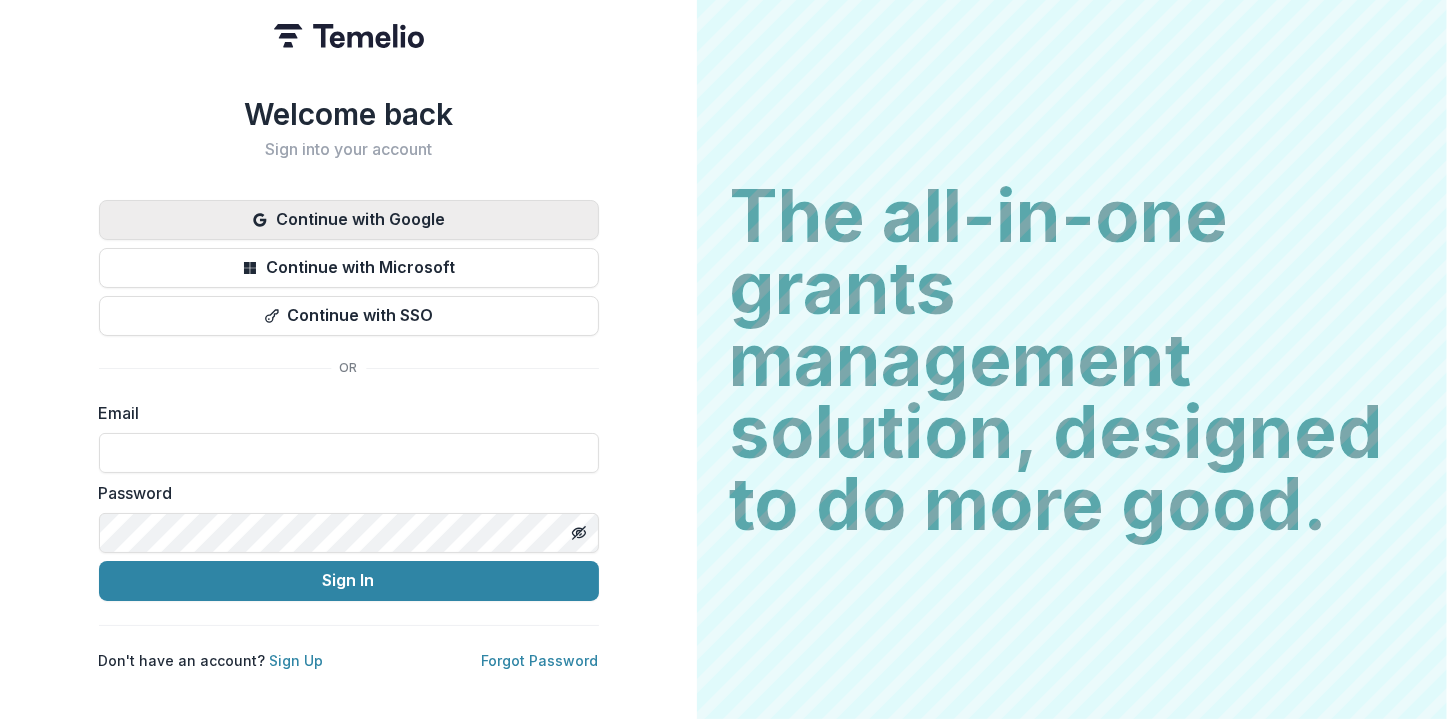 click on "Continue with Google" at bounding box center (349, 220) 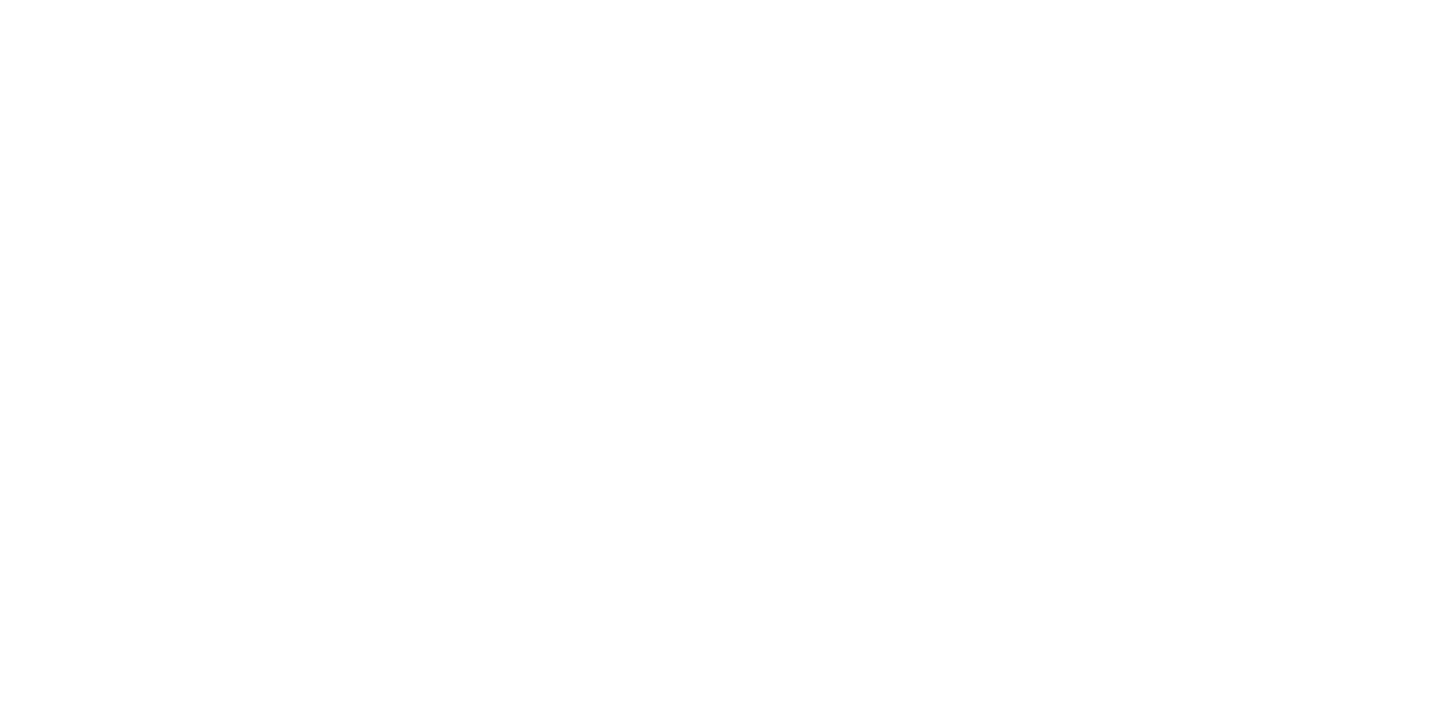 scroll, scrollTop: 0, scrollLeft: 0, axis: both 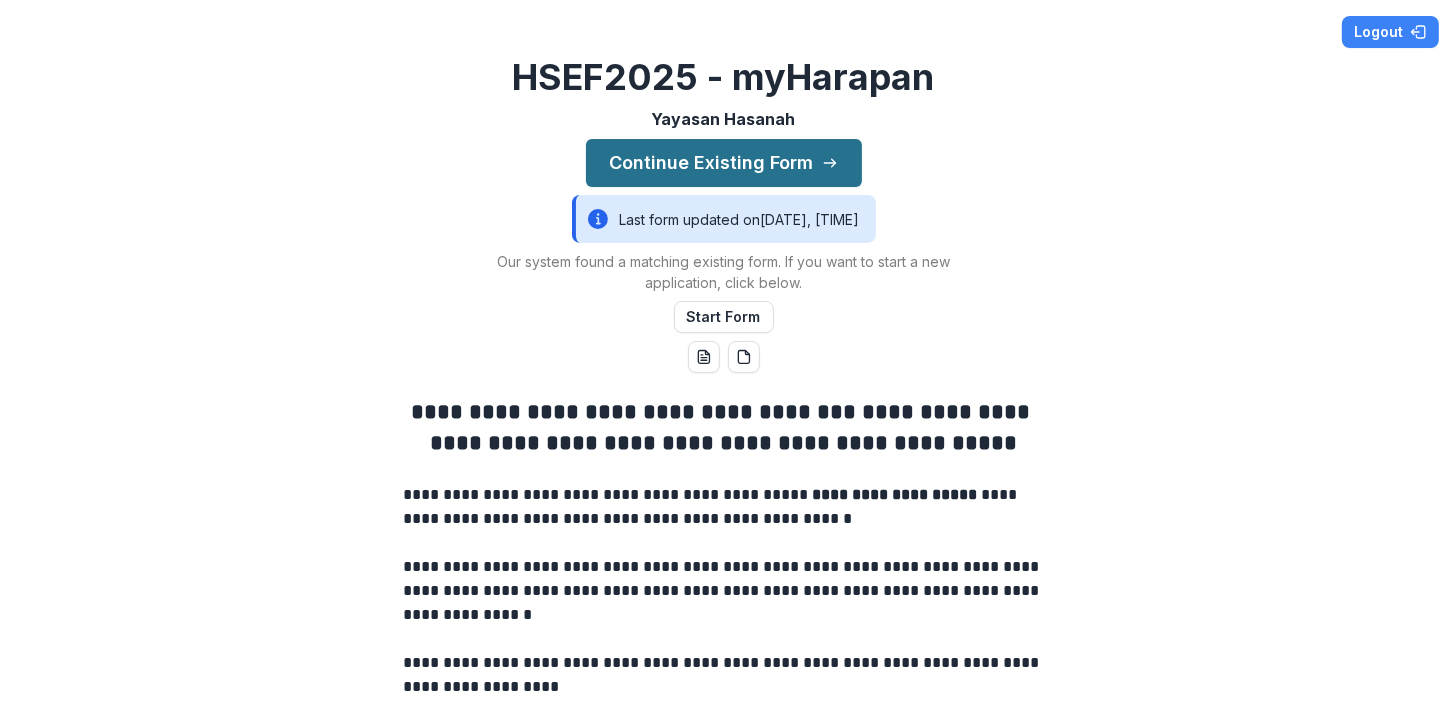 click on "Continue Existing Form" at bounding box center (724, 163) 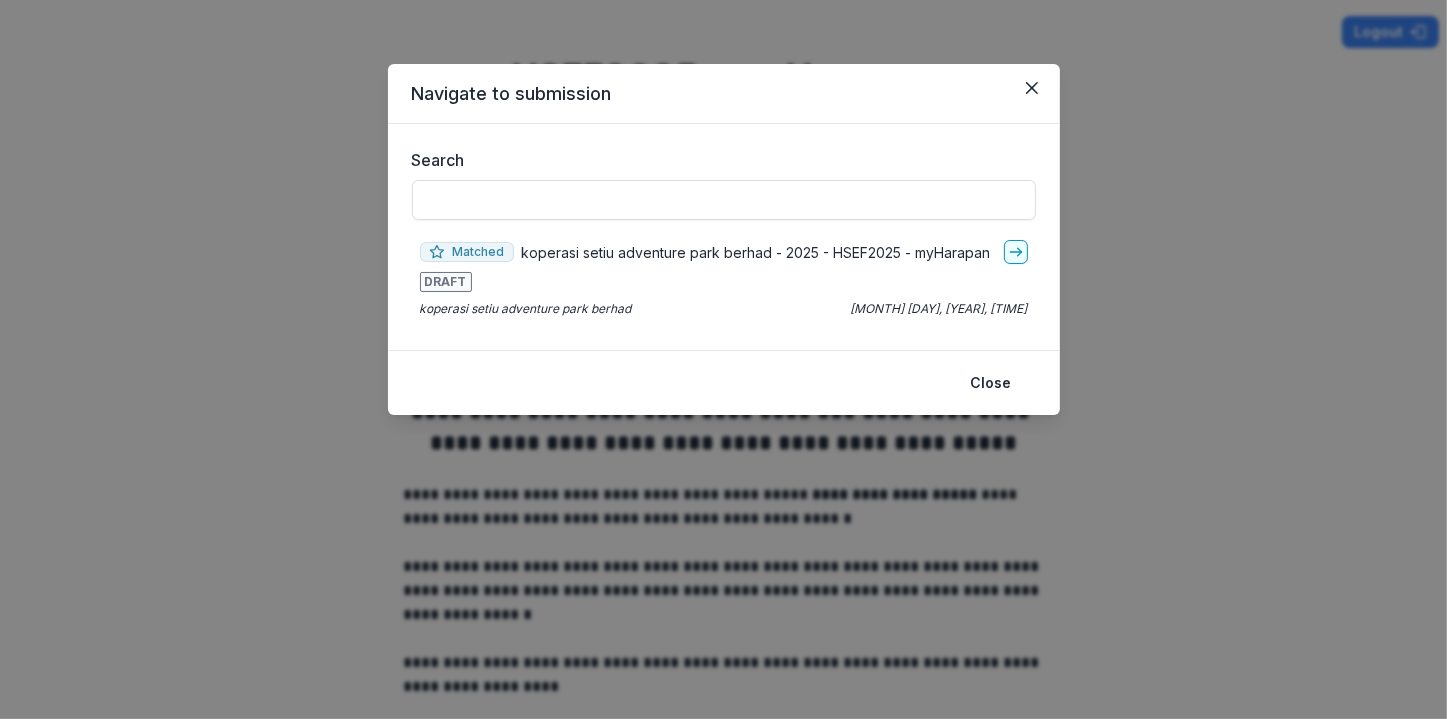 click on "Matched koperasi setiu adventure park berhad - 2025 - HSEF2025 - myHarapan" at bounding box center [724, 252] 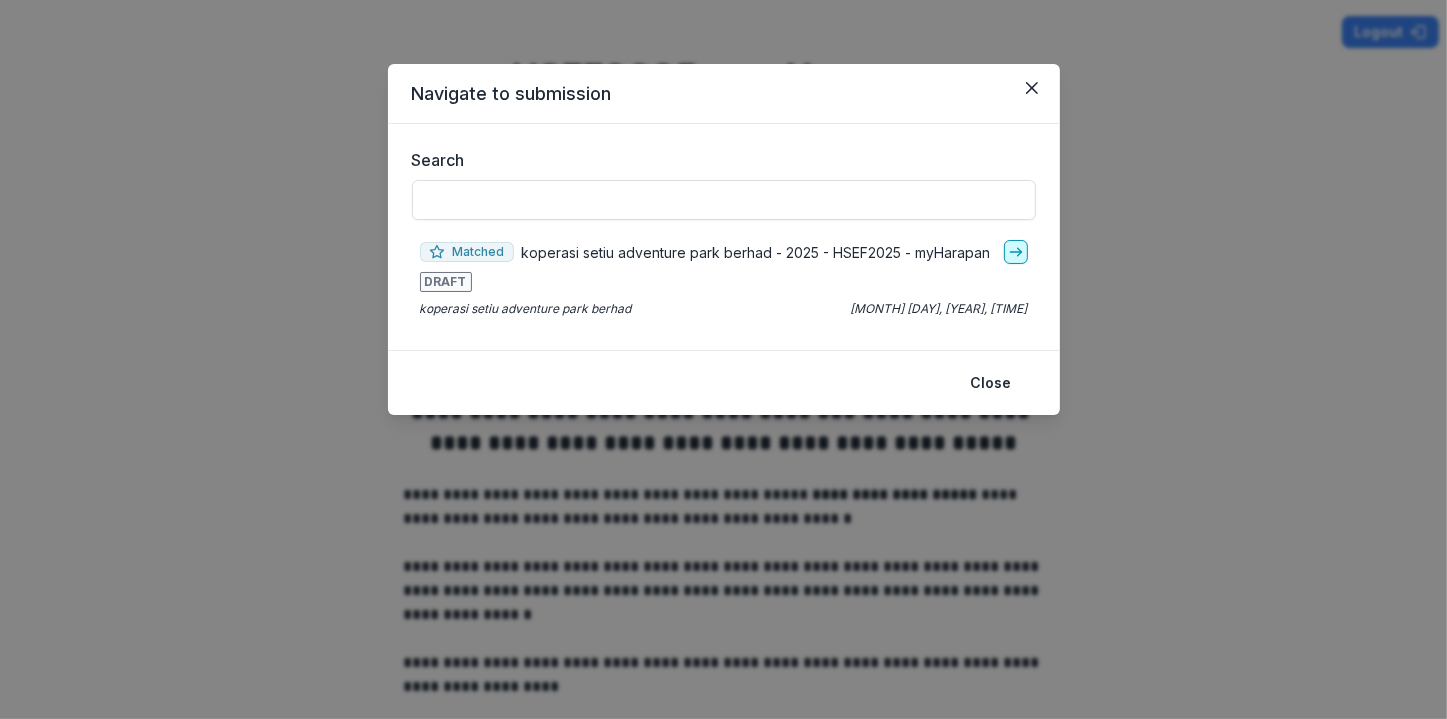 click 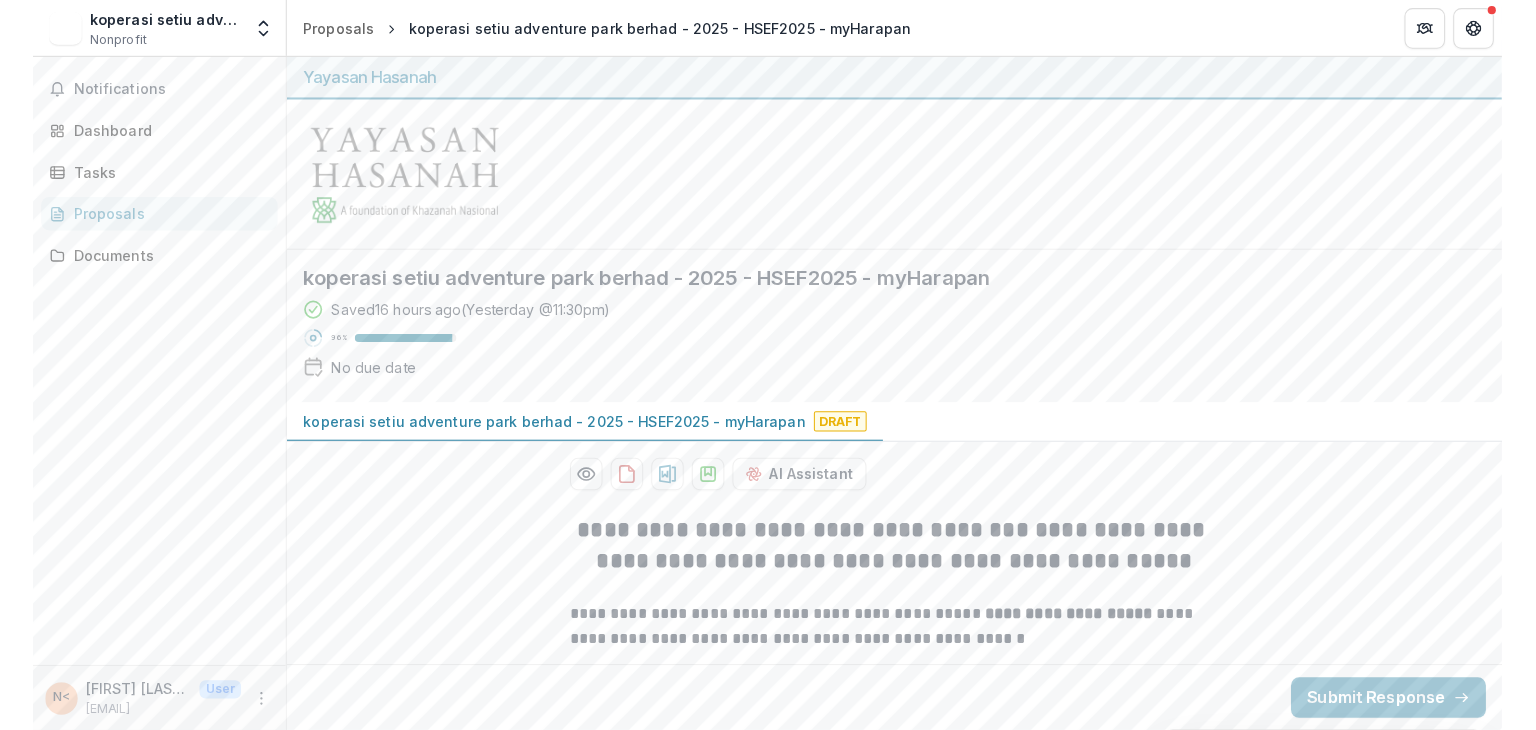 scroll, scrollTop: 0, scrollLeft: 0, axis: both 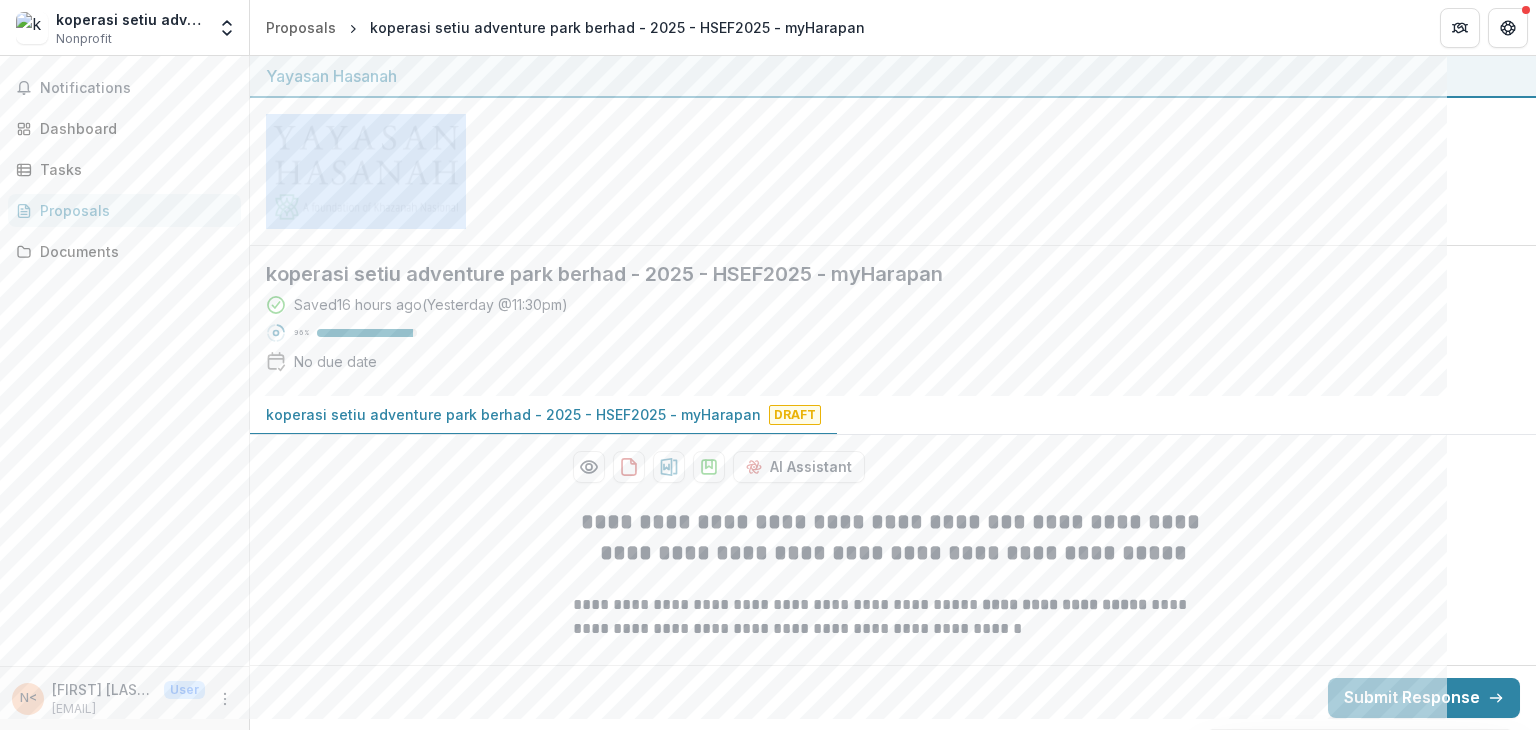 drag, startPoint x: 1535, startPoint y: 88, endPoint x: 1535, endPoint y: 101, distance: 13 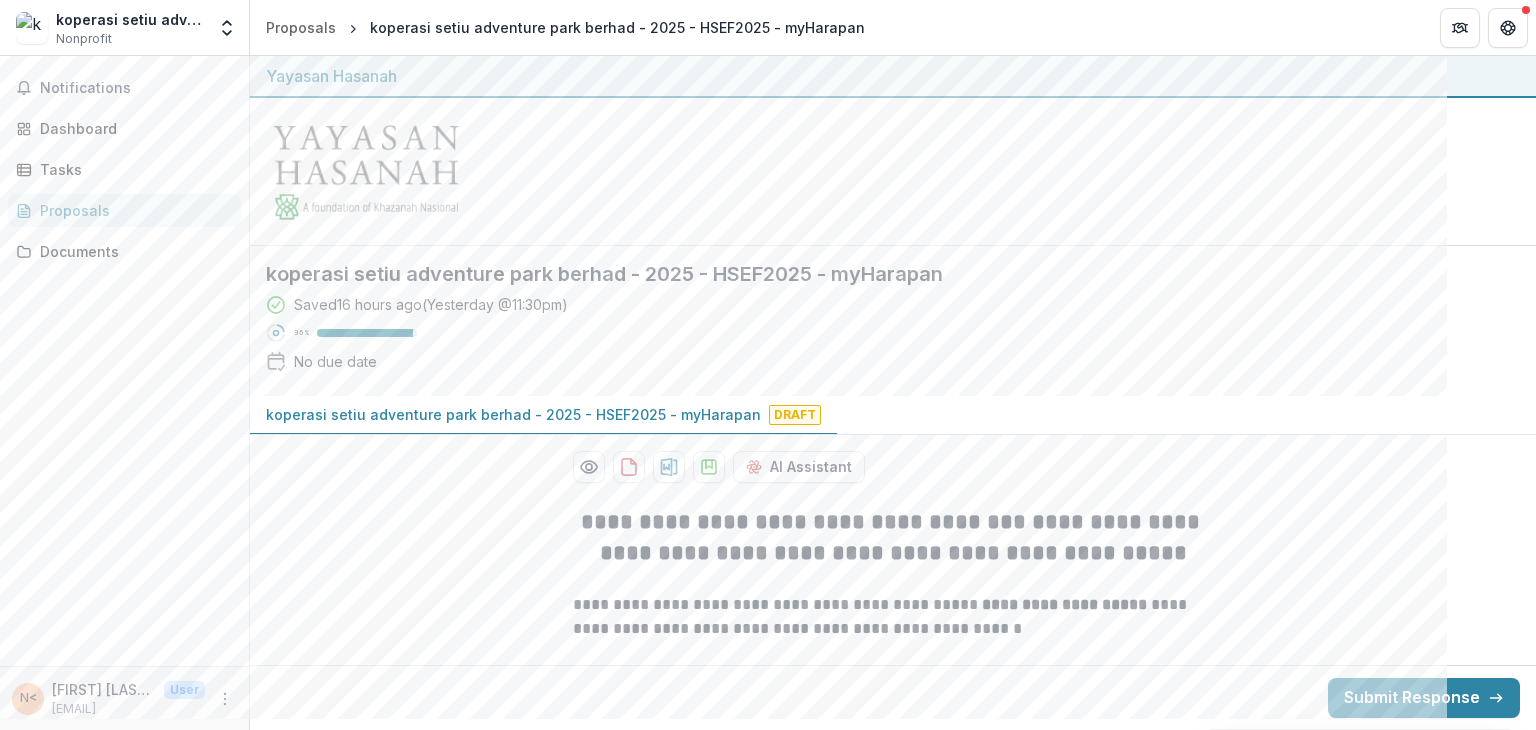drag, startPoint x: 1535, startPoint y: 143, endPoint x: 1535, endPoint y: 172, distance: 29 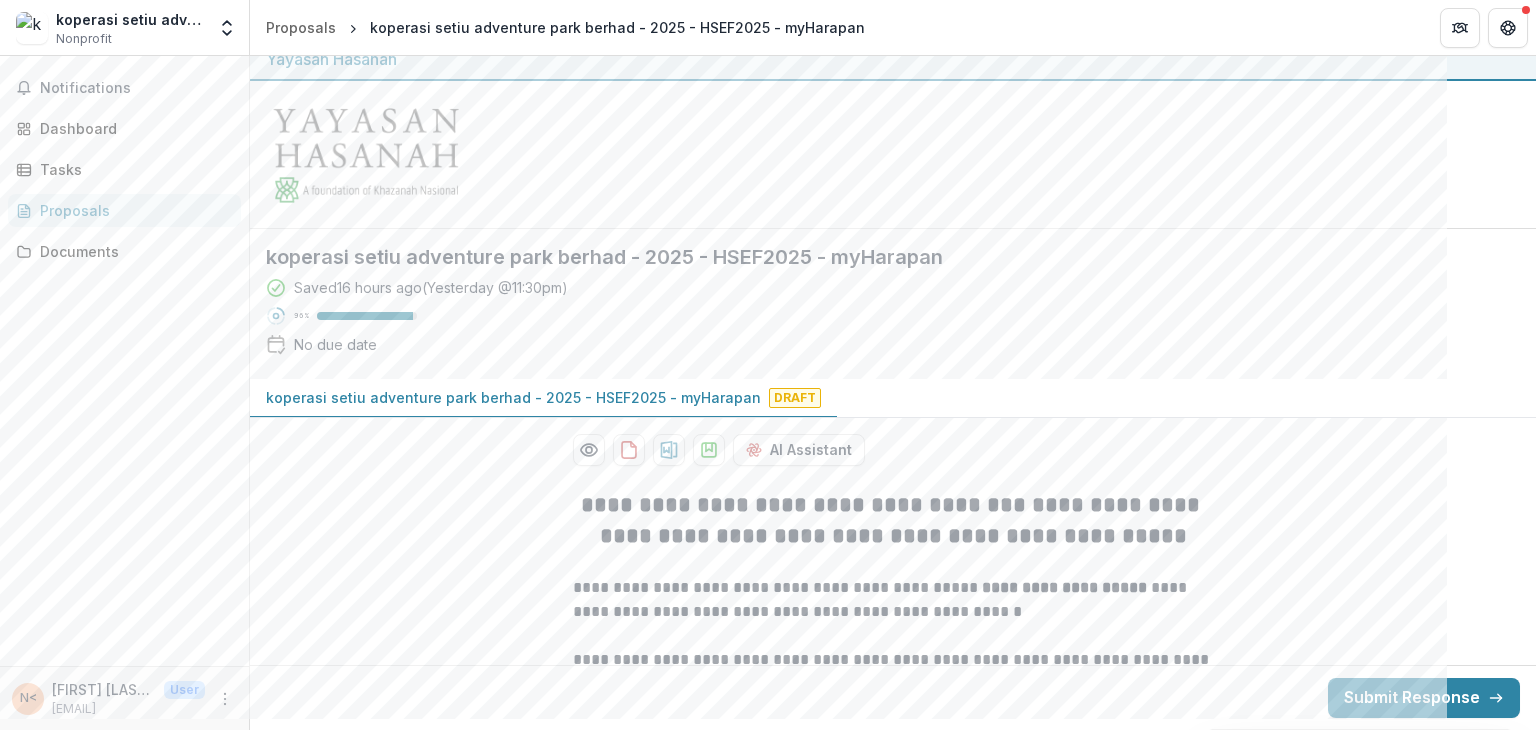 scroll, scrollTop: 0, scrollLeft: 0, axis: both 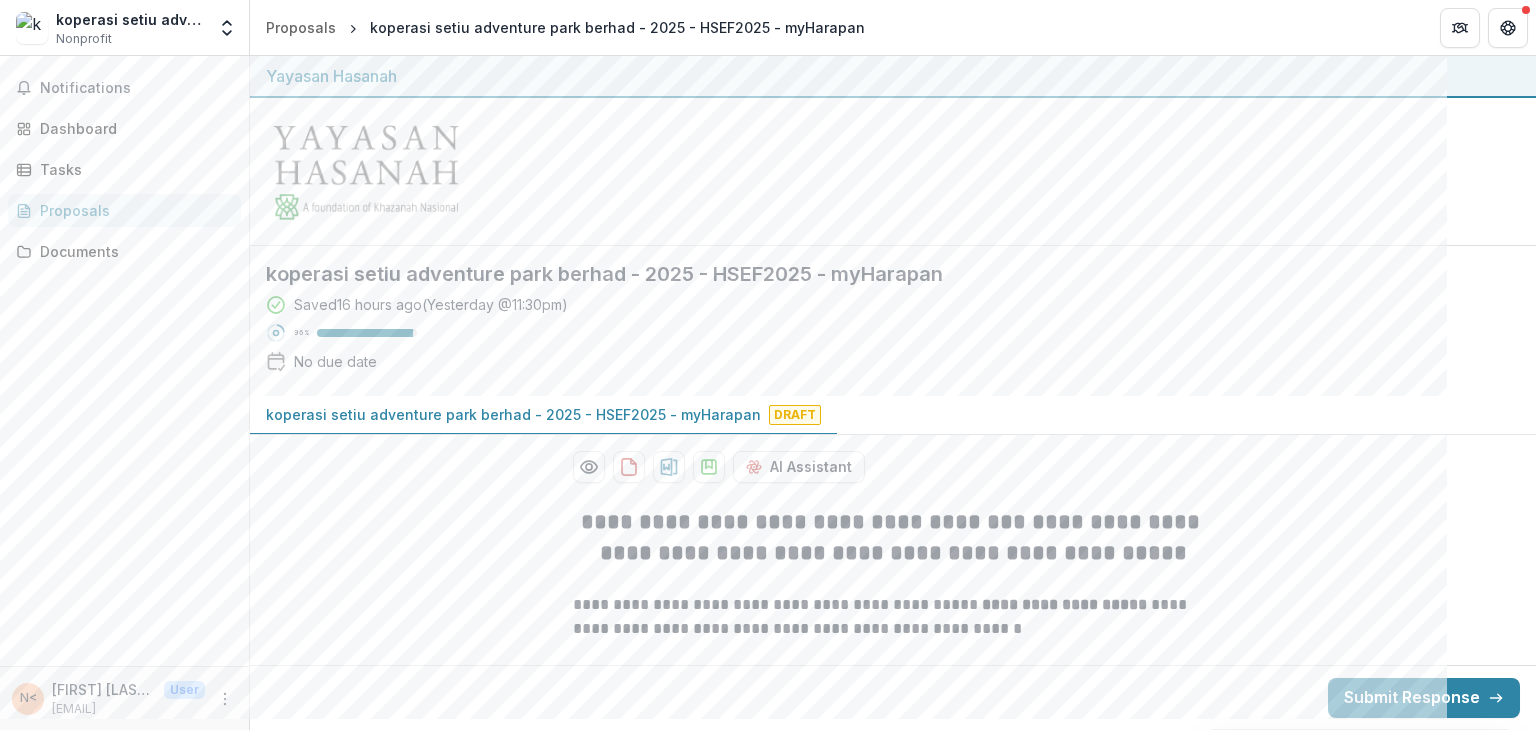 click on "**********" at bounding box center (893, 393) 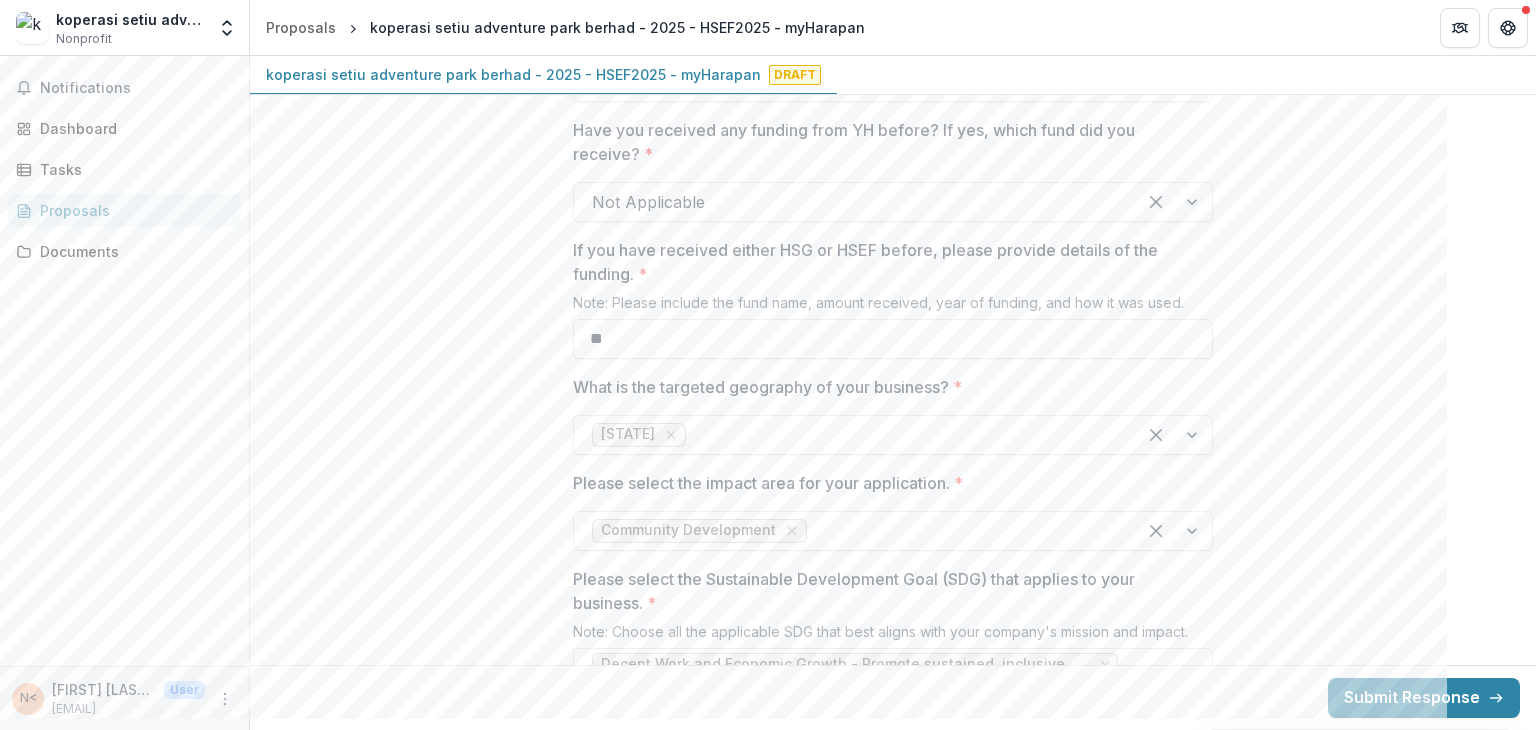 scroll, scrollTop: 1480, scrollLeft: 0, axis: vertical 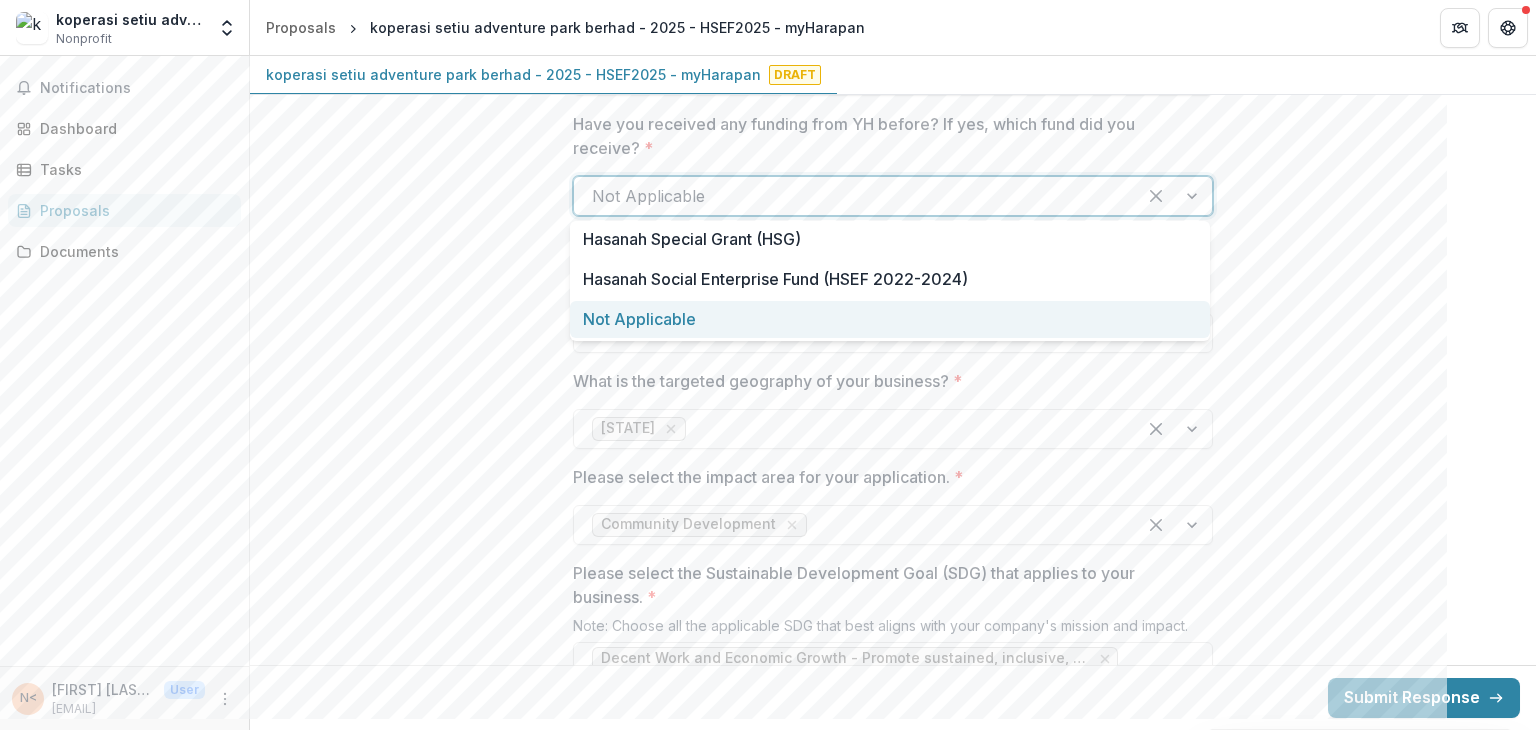click at bounding box center (1174, 196) 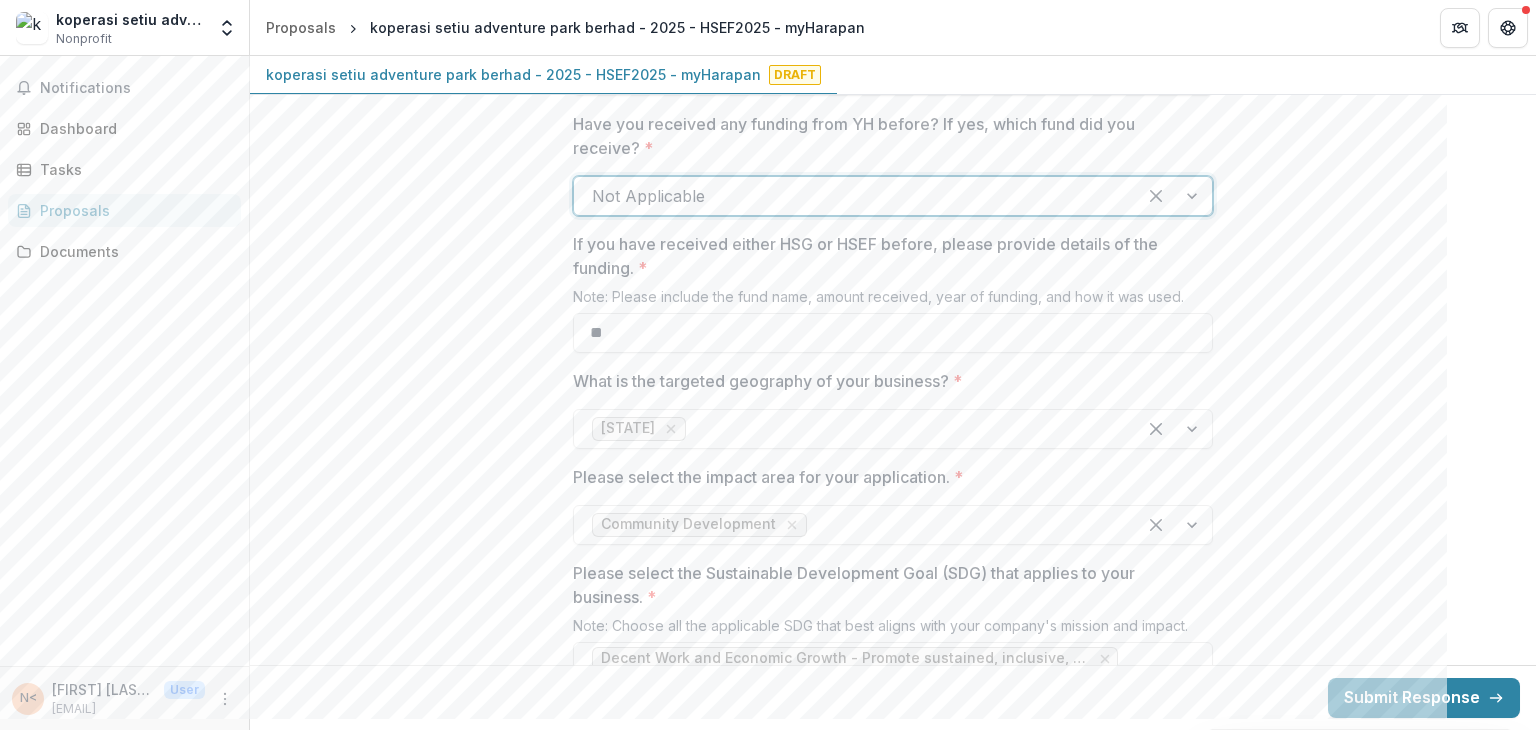 click at bounding box center (1174, 196) 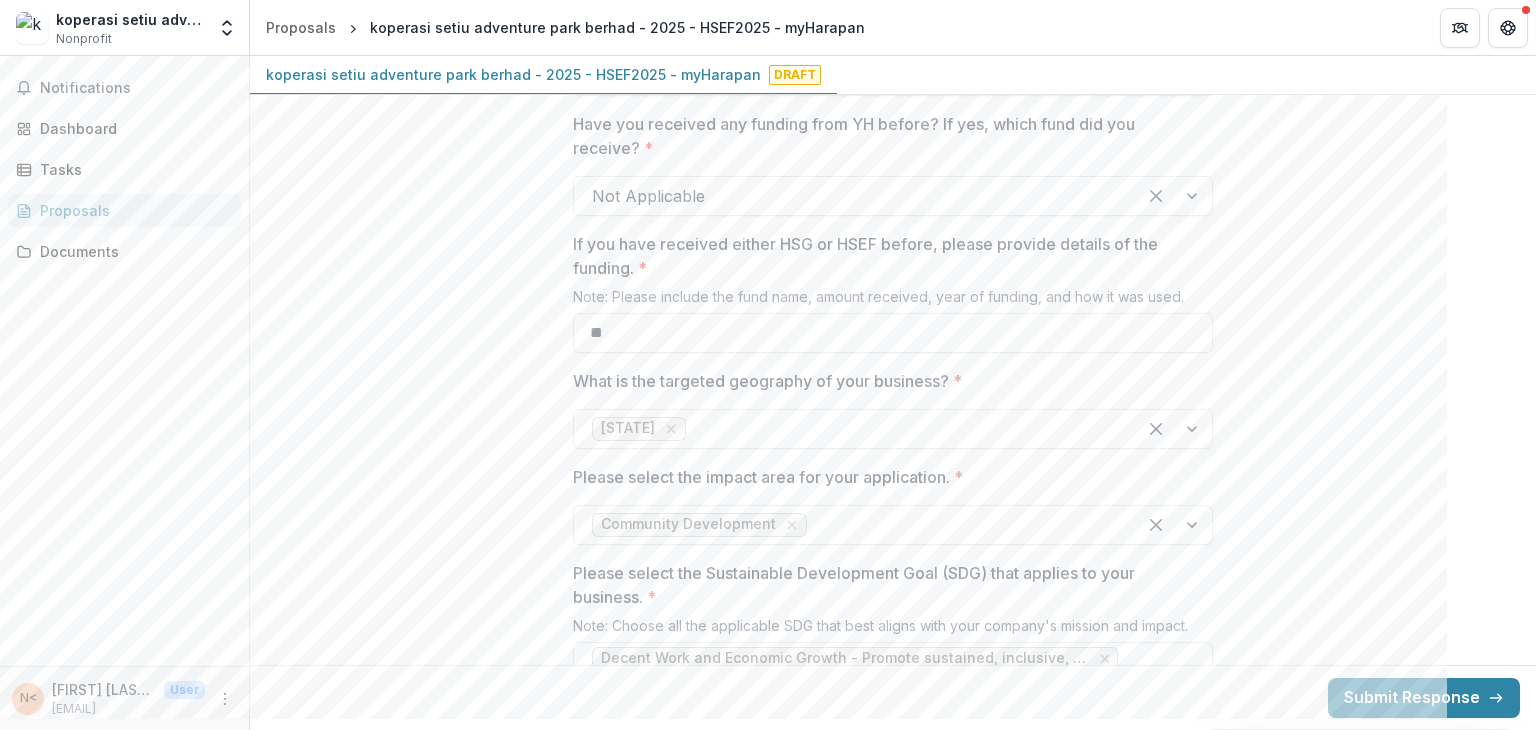 click on "**********" at bounding box center [893, 1209] 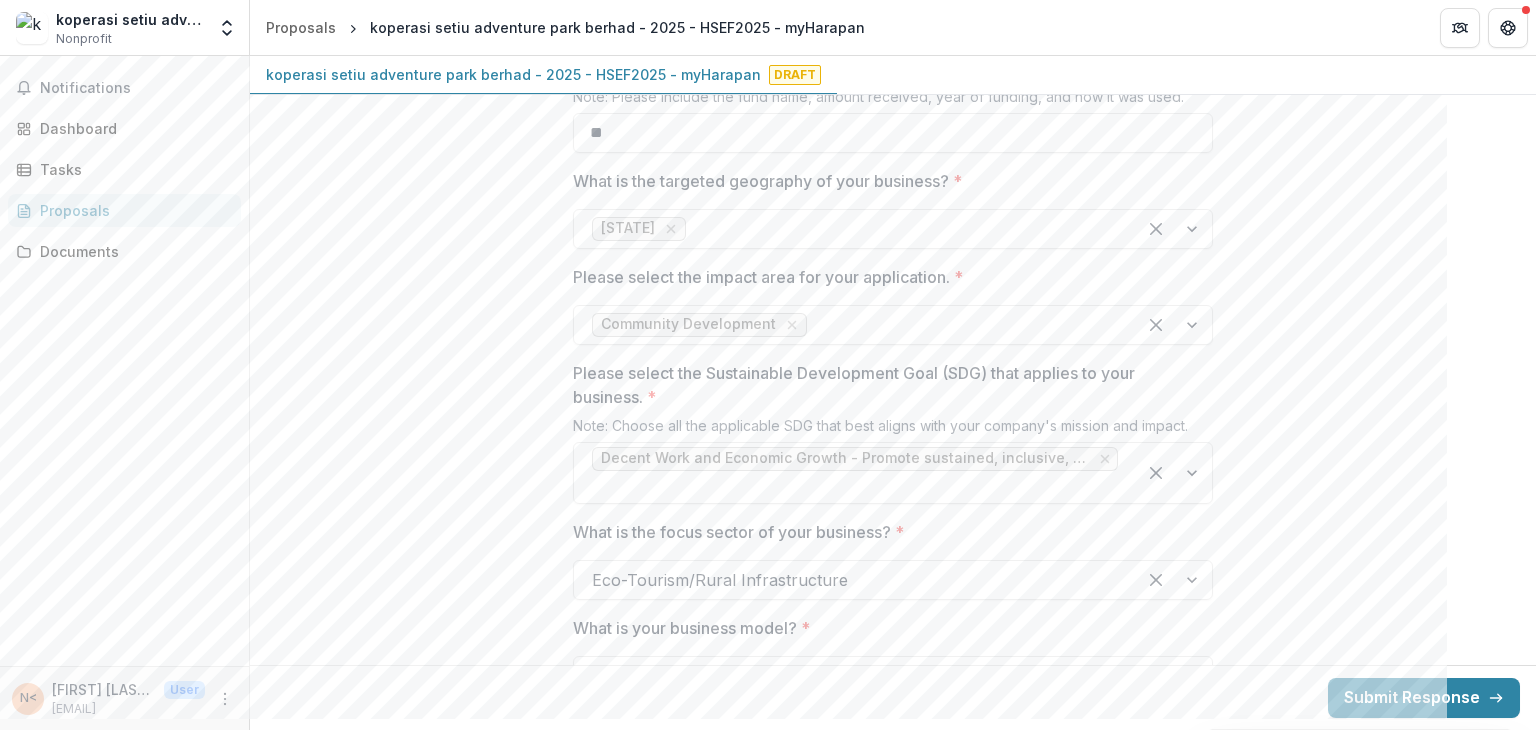 scroll, scrollTop: 1720, scrollLeft: 0, axis: vertical 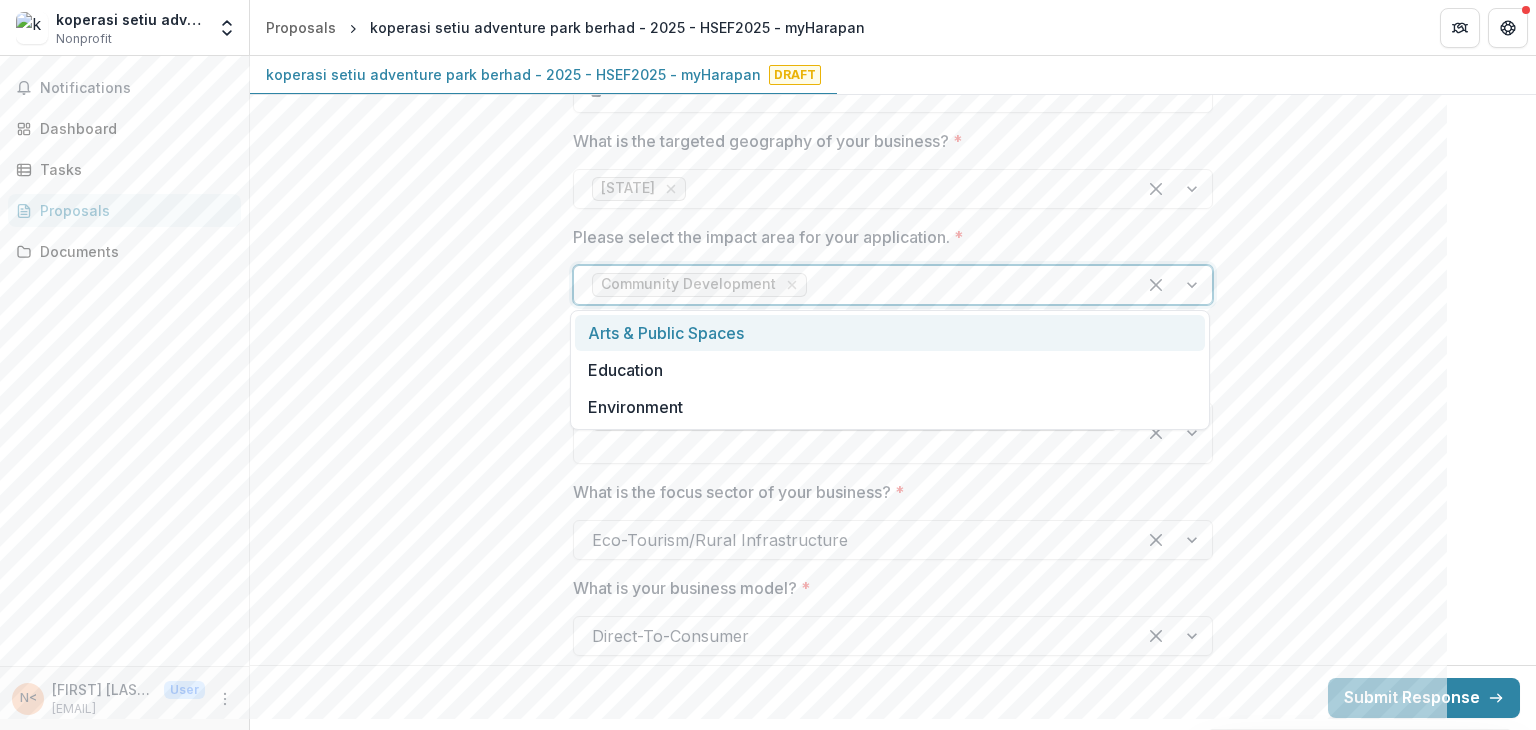 click at bounding box center [1174, 285] 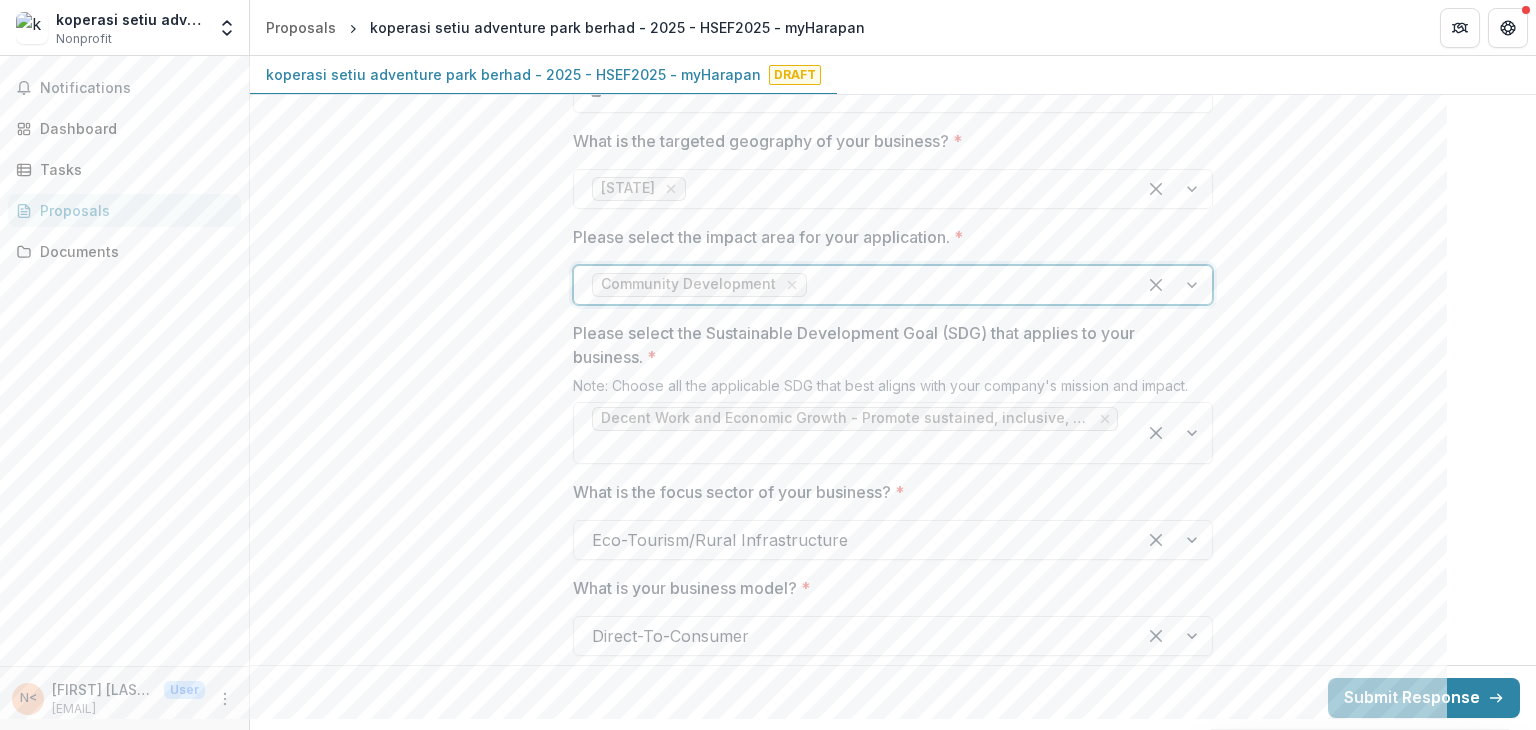 click at bounding box center (1174, 285) 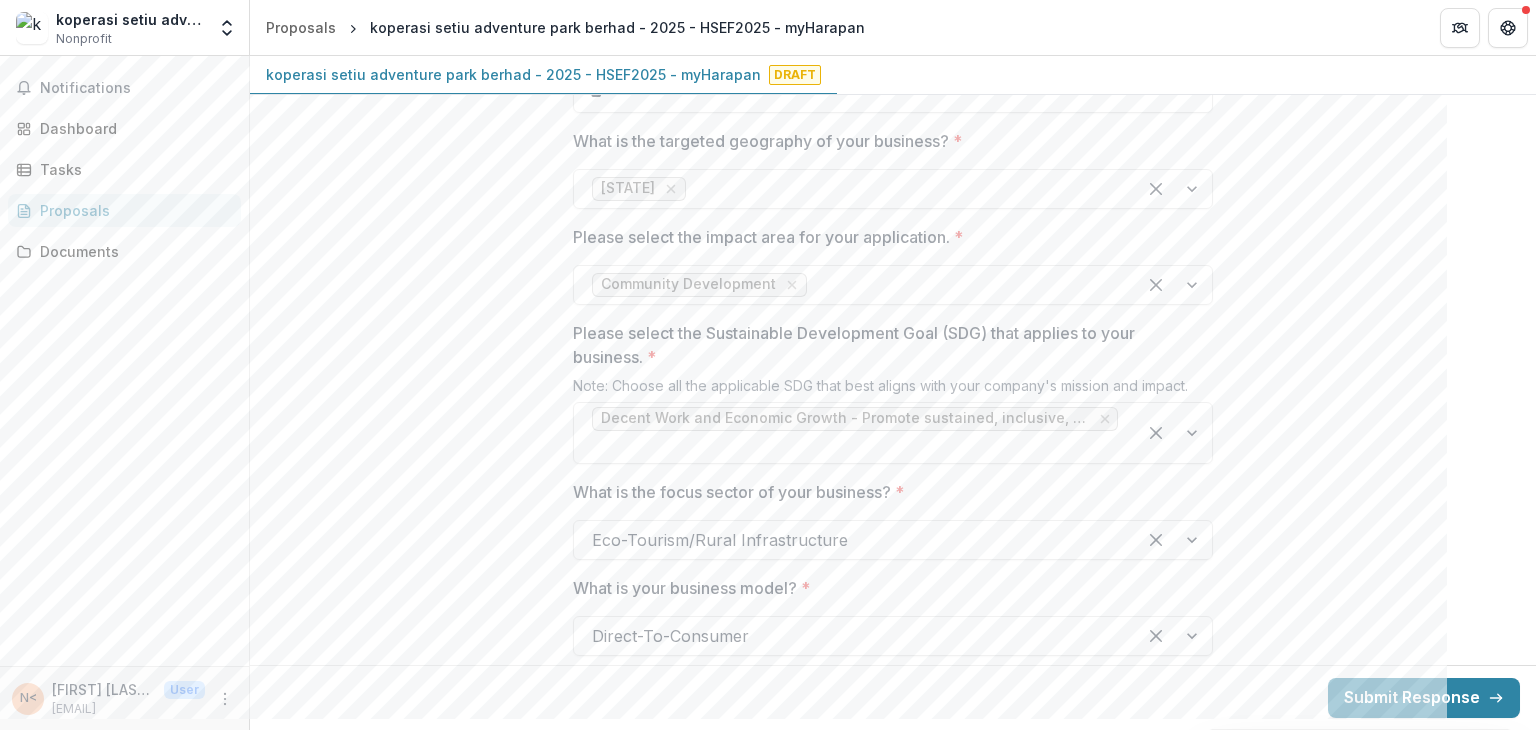click on "**********" at bounding box center [893, 969] 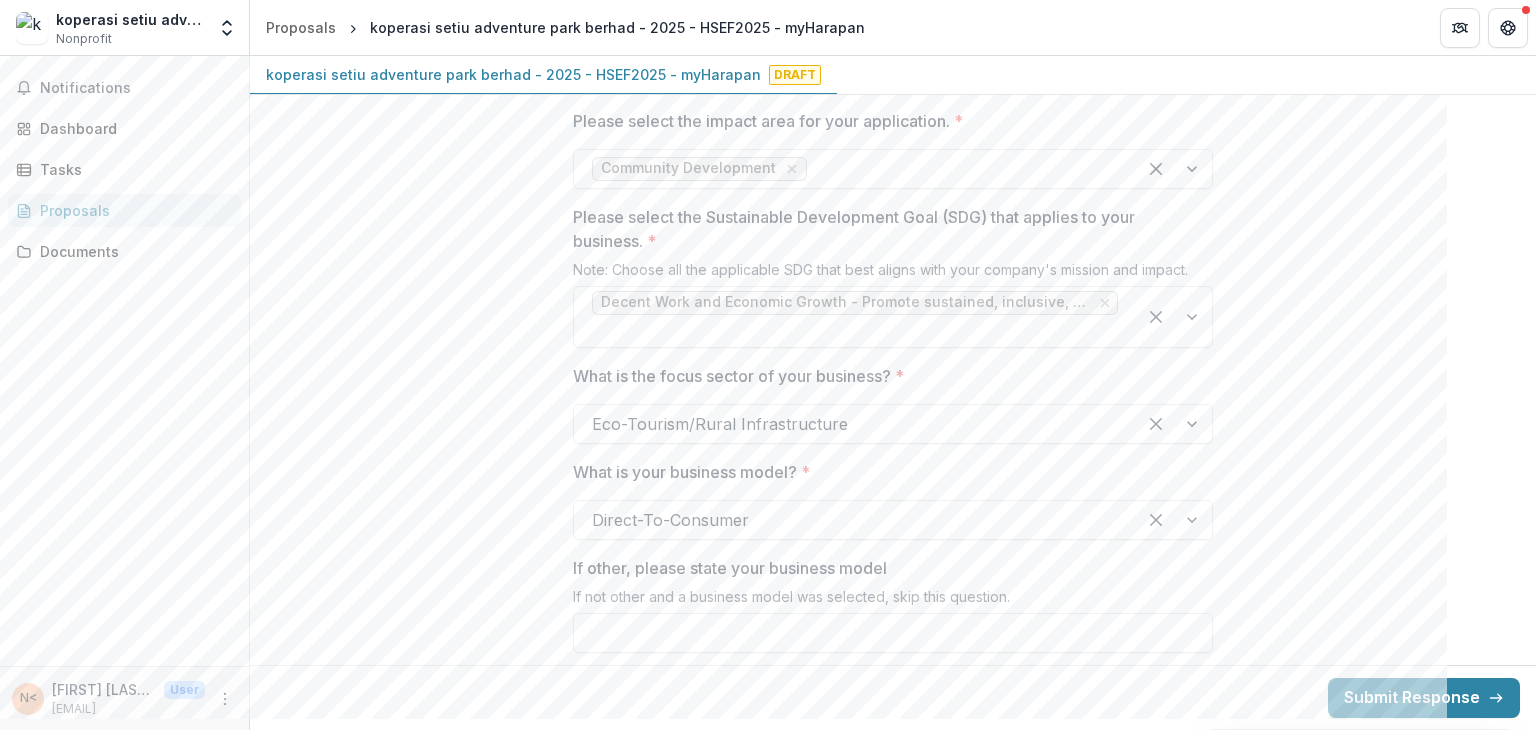 scroll, scrollTop: 1840, scrollLeft: 0, axis: vertical 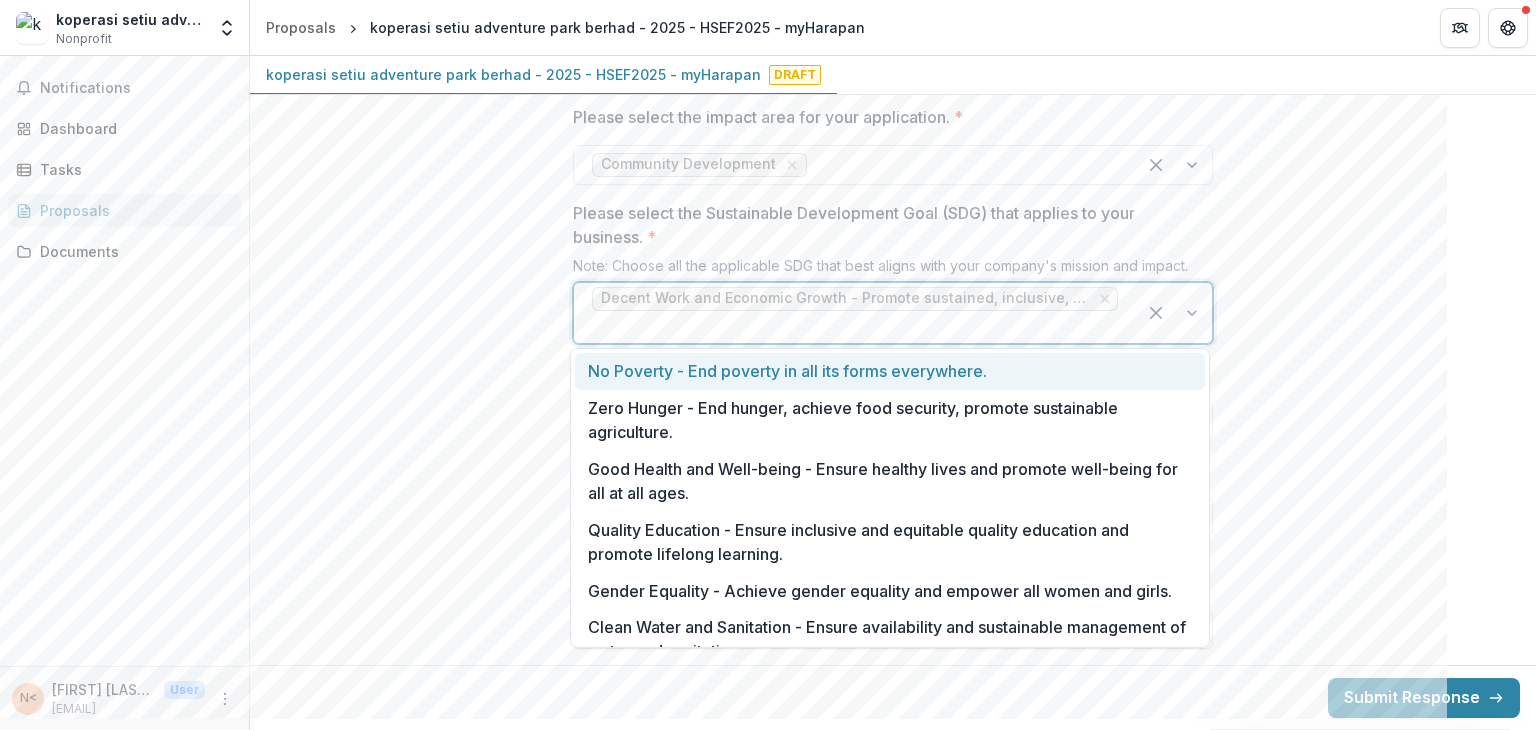 click at bounding box center [1174, 313] 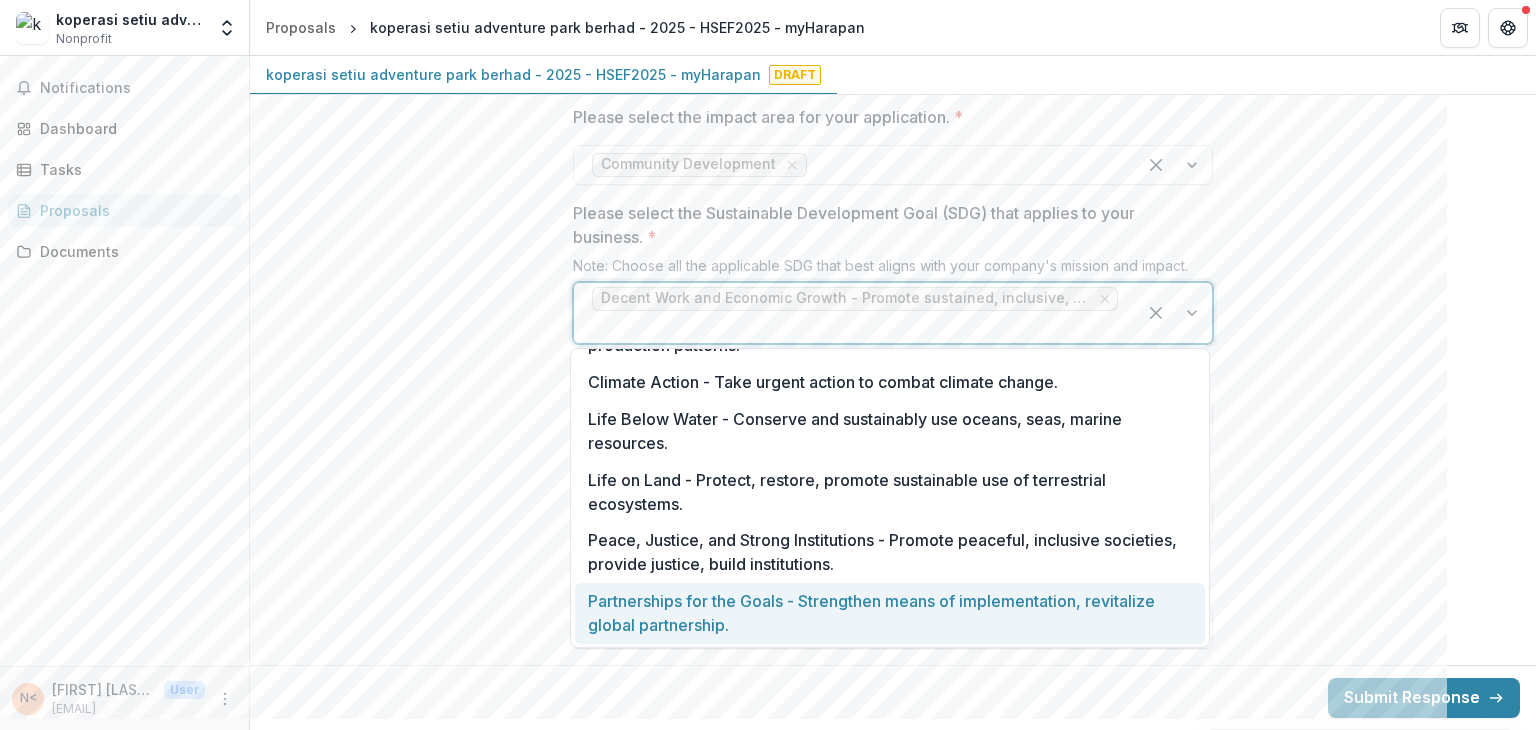 scroll, scrollTop: 0, scrollLeft: 0, axis: both 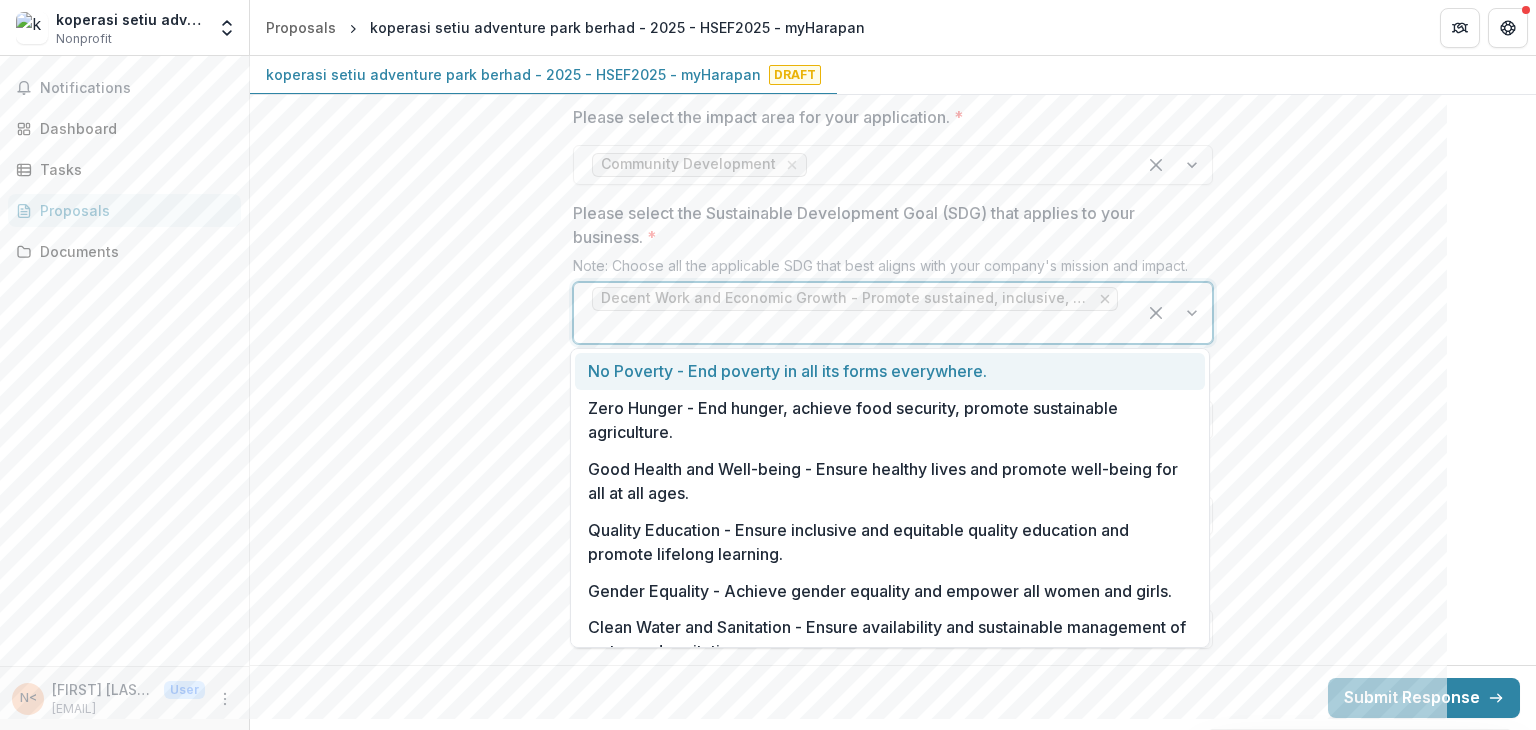 click 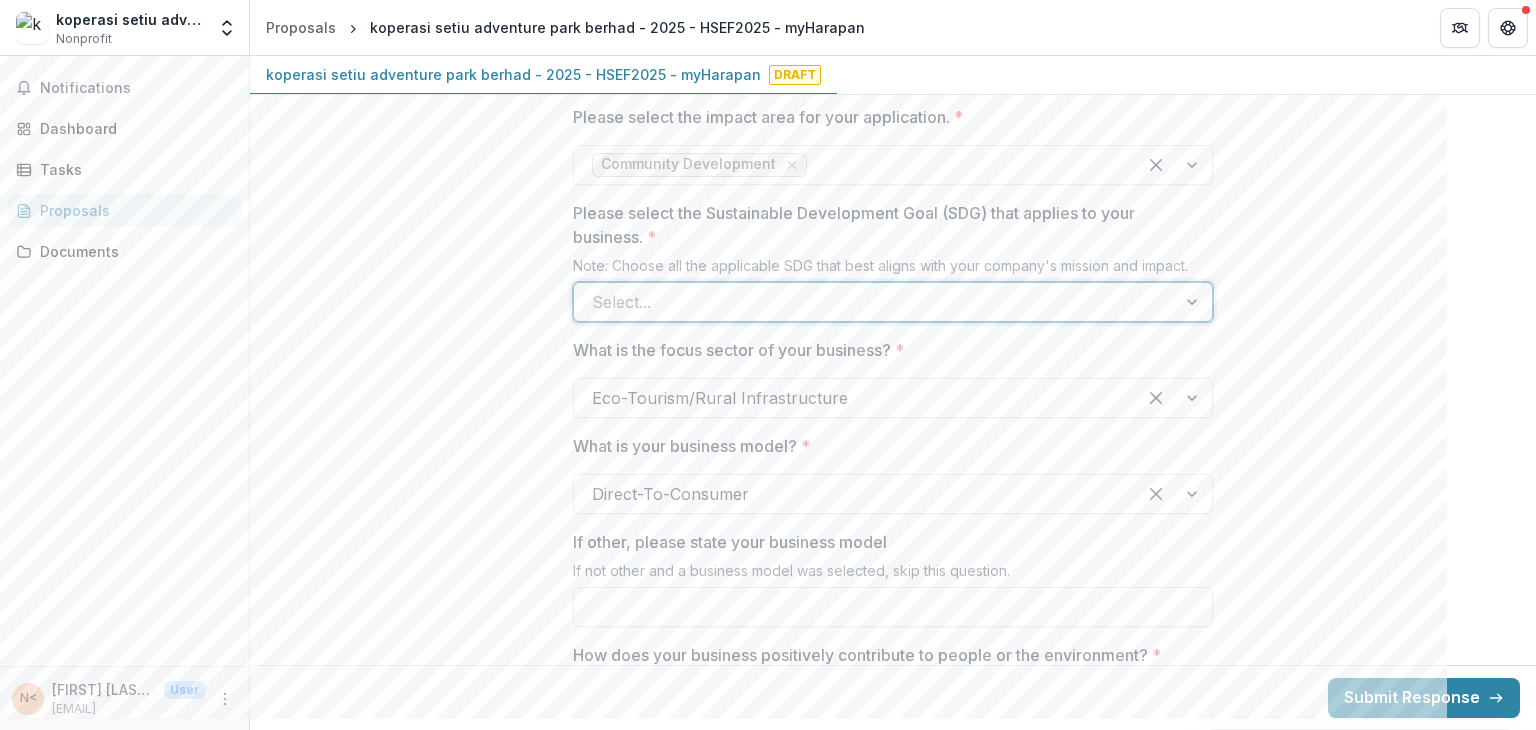click at bounding box center (1194, 302) 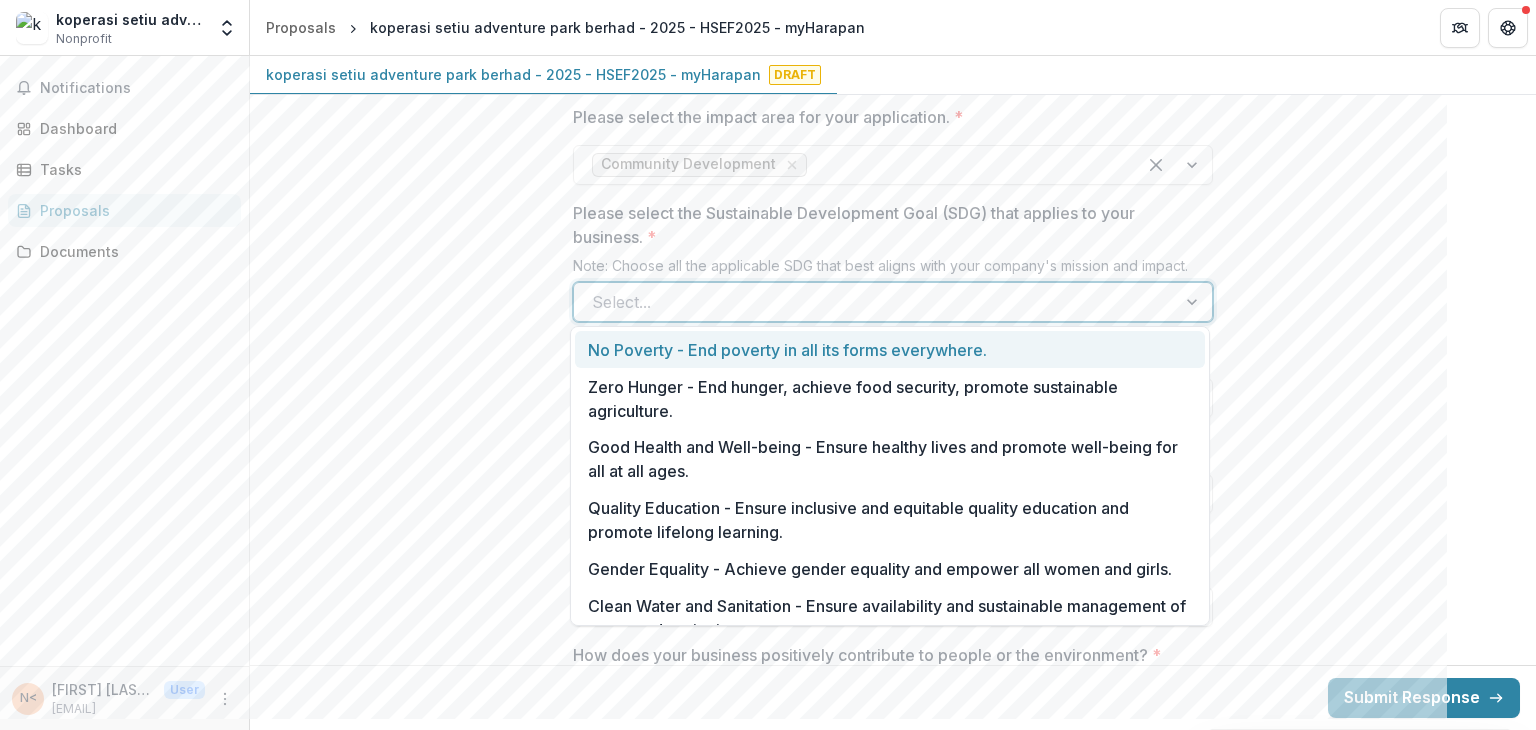 click at bounding box center [1194, 302] 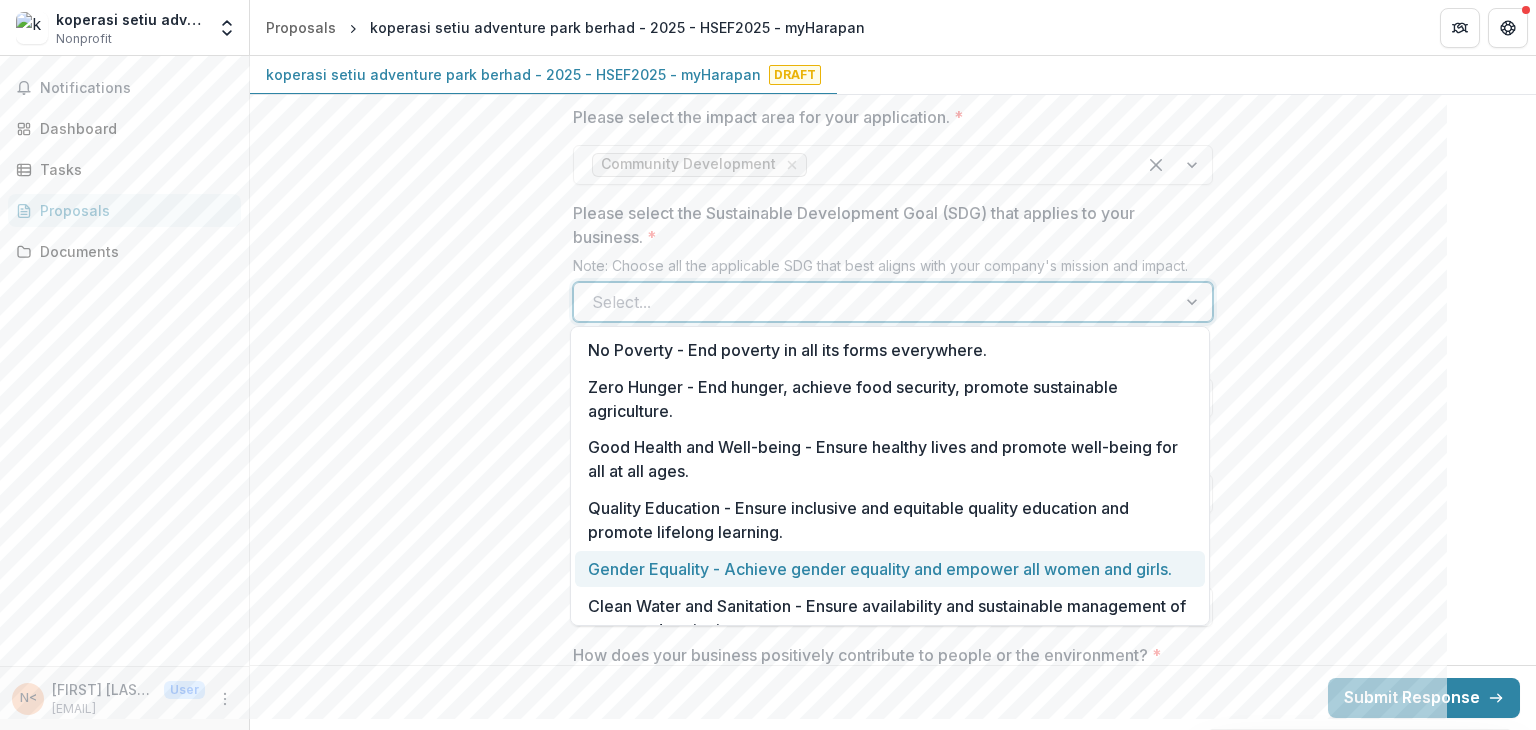 click on "Gender Equality - Achieve gender equality and empower all women and girls." at bounding box center (890, 569) 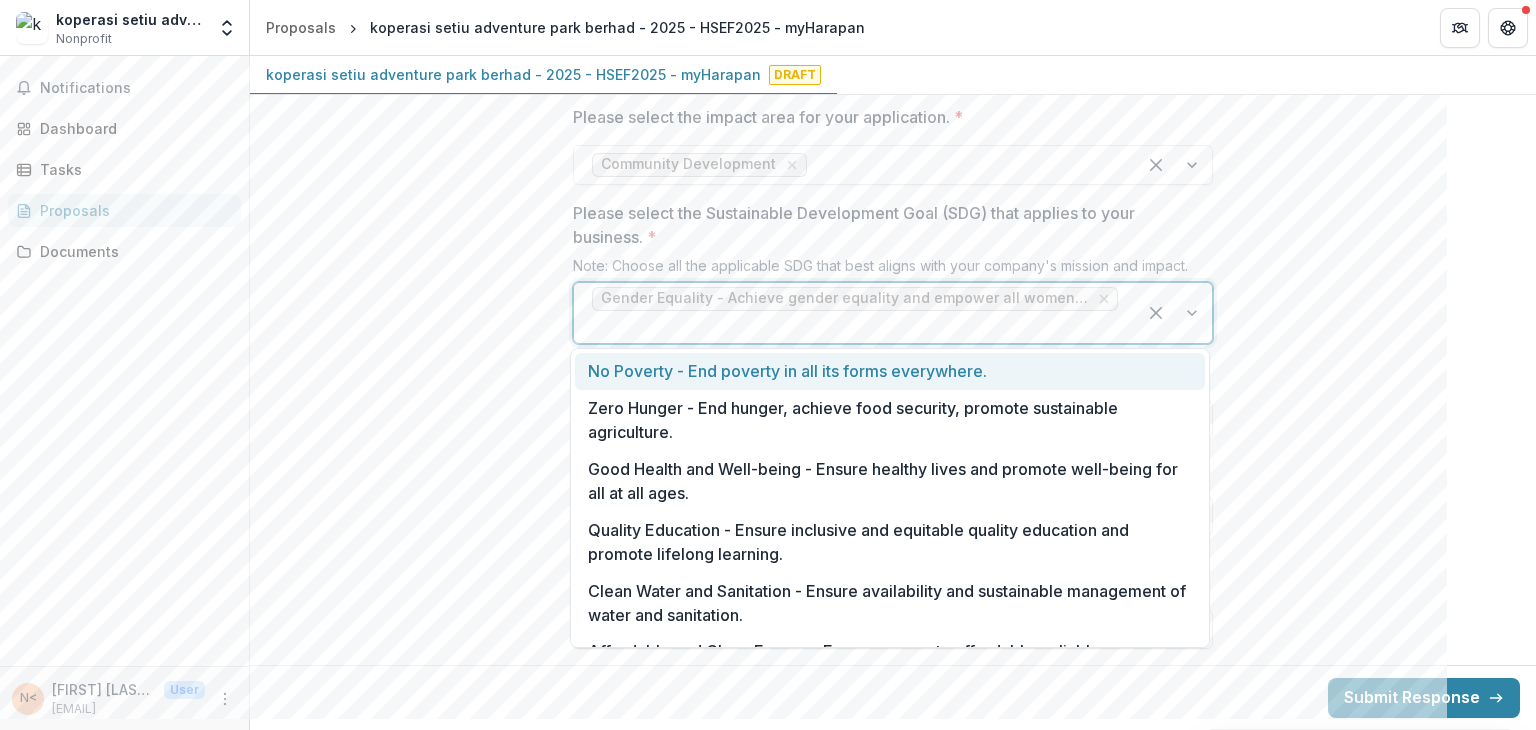 click at bounding box center (1174, 313) 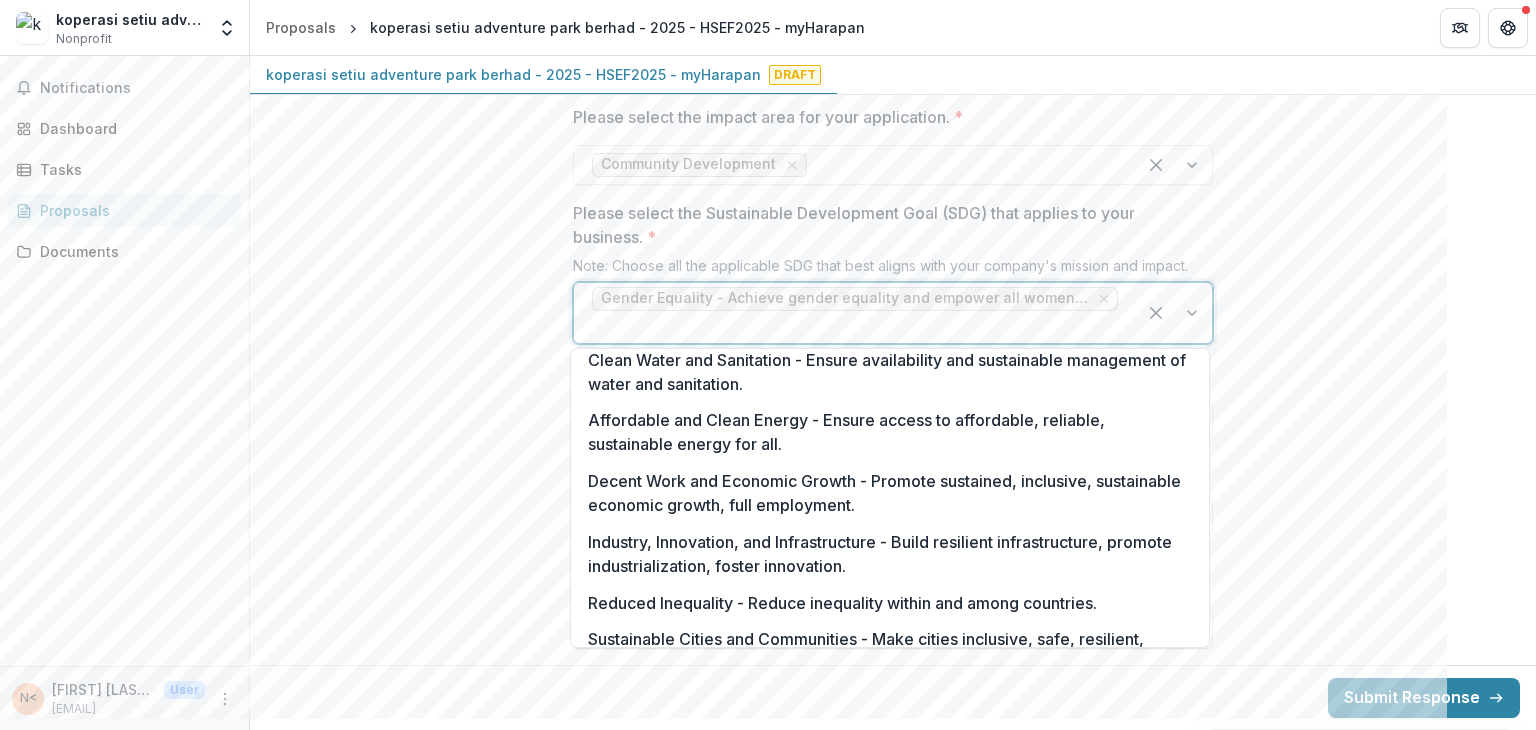 scroll, scrollTop: 238, scrollLeft: 0, axis: vertical 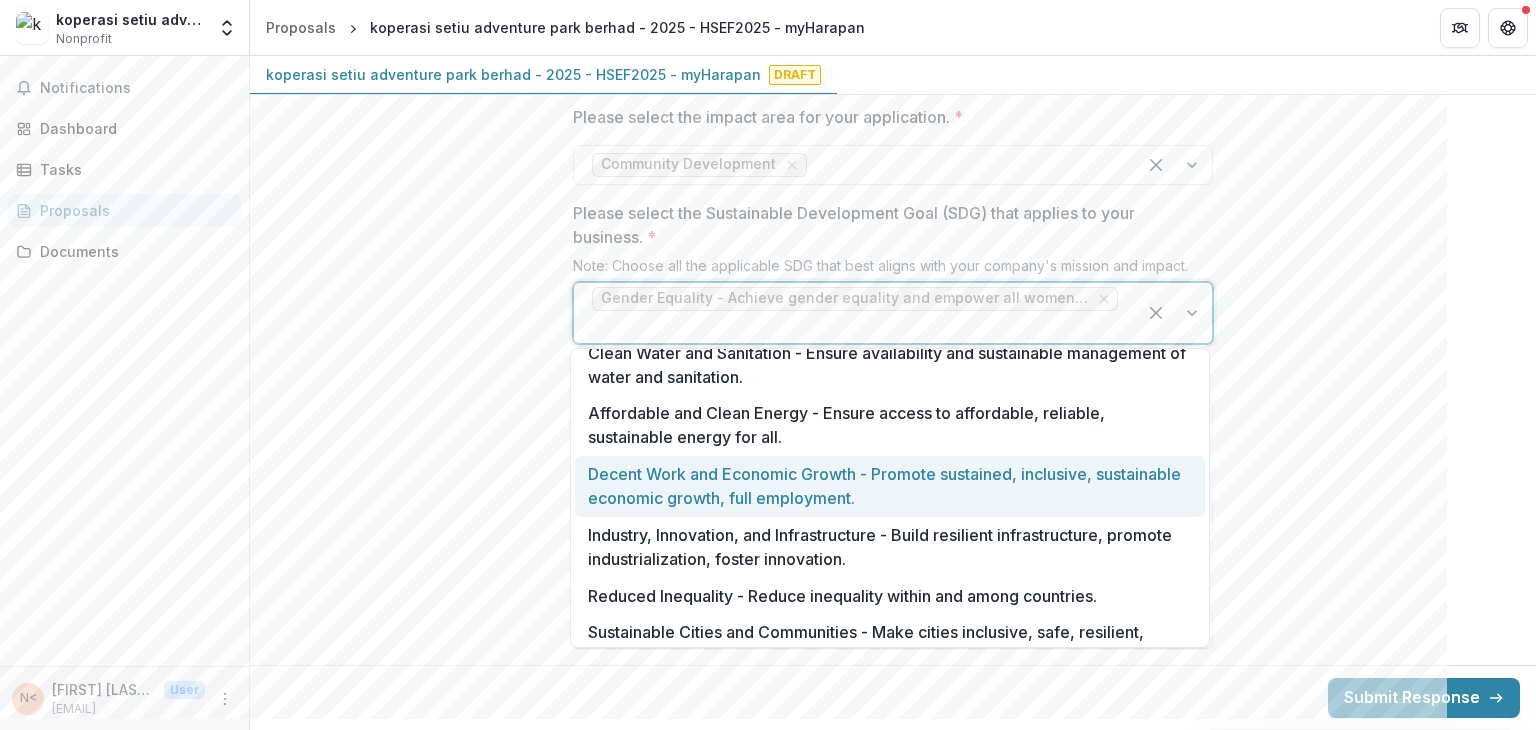 click on "Decent Work and Economic Growth - Promote sustained, inclusive, sustainable economic growth, full employment." at bounding box center (890, 486) 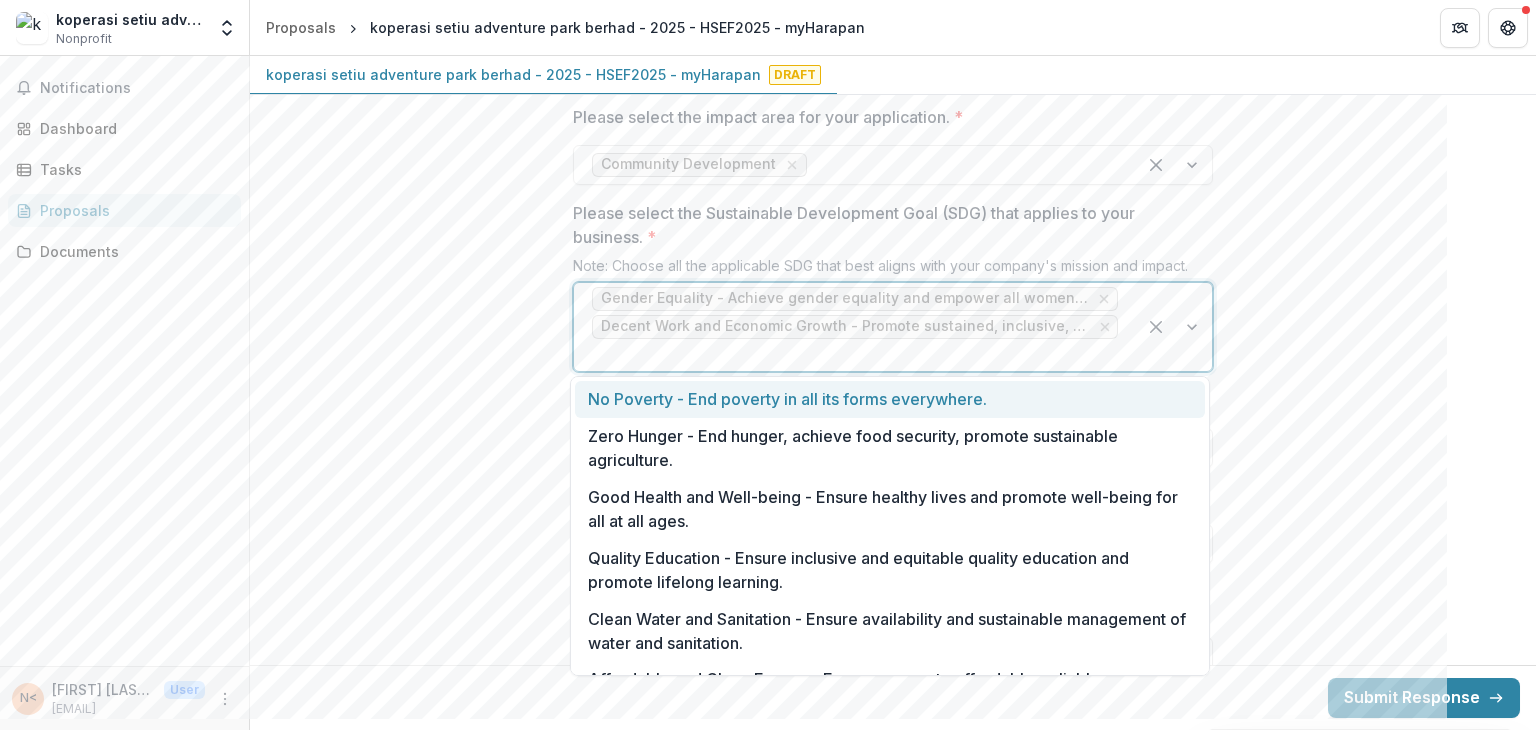 click at bounding box center [1174, 327] 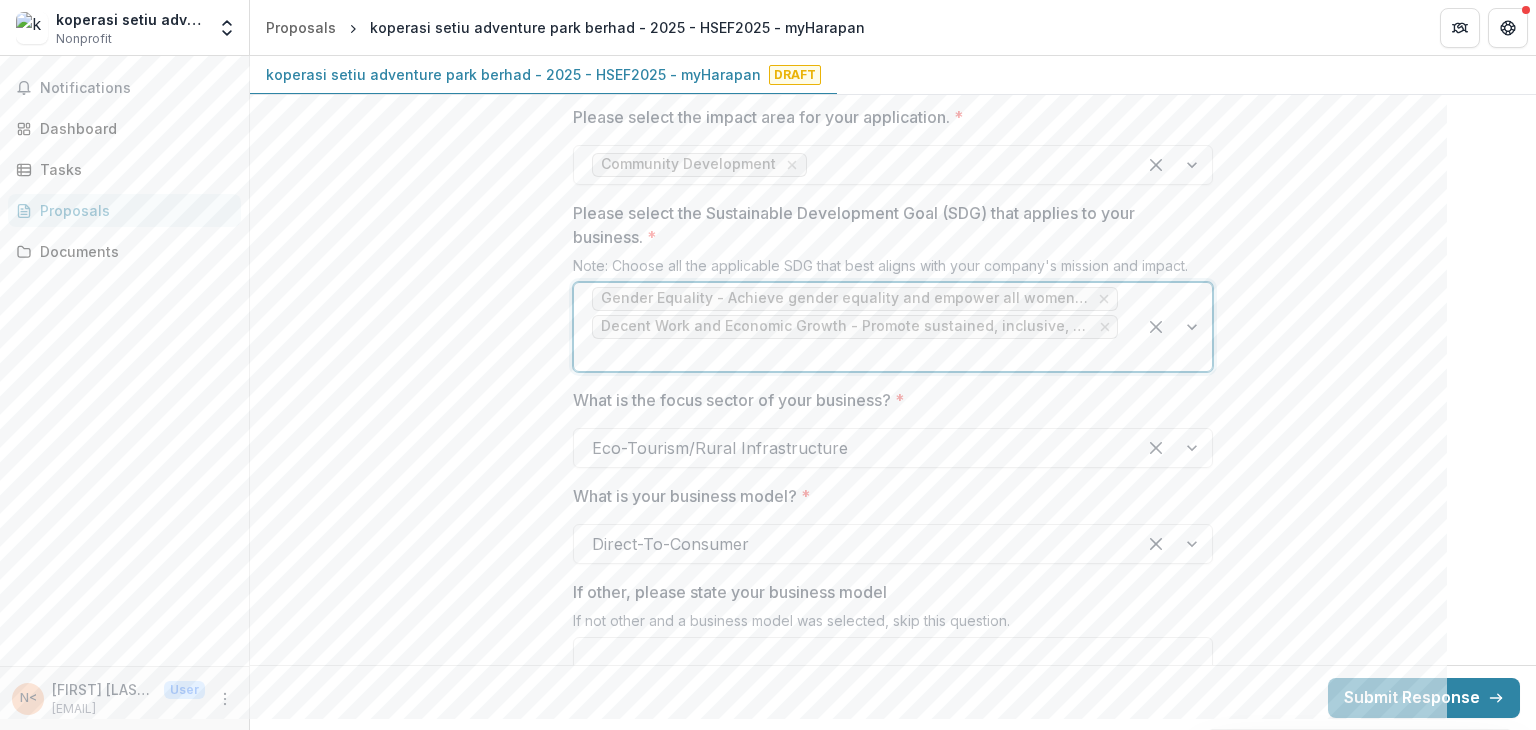 click at bounding box center [1174, 327] 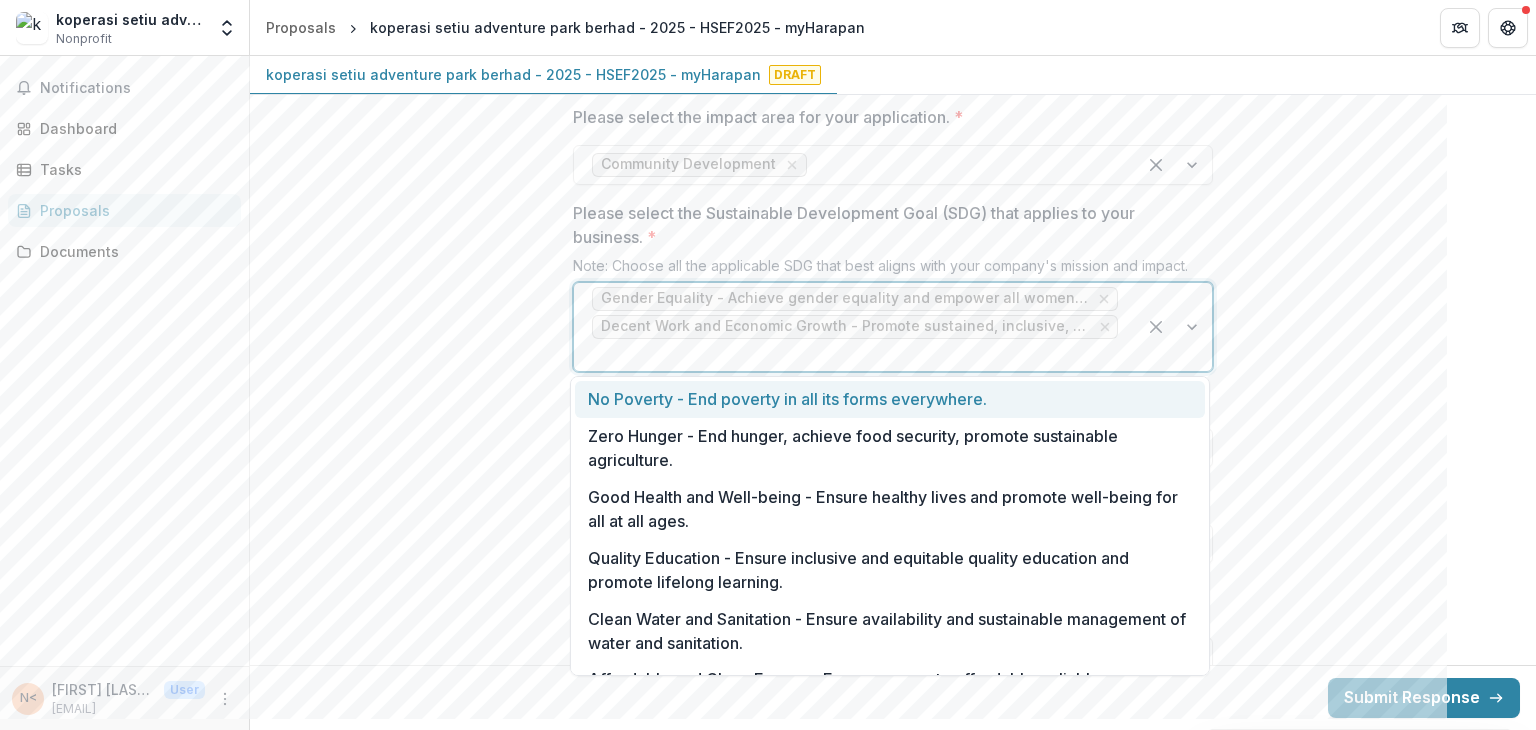 click at bounding box center [1174, 327] 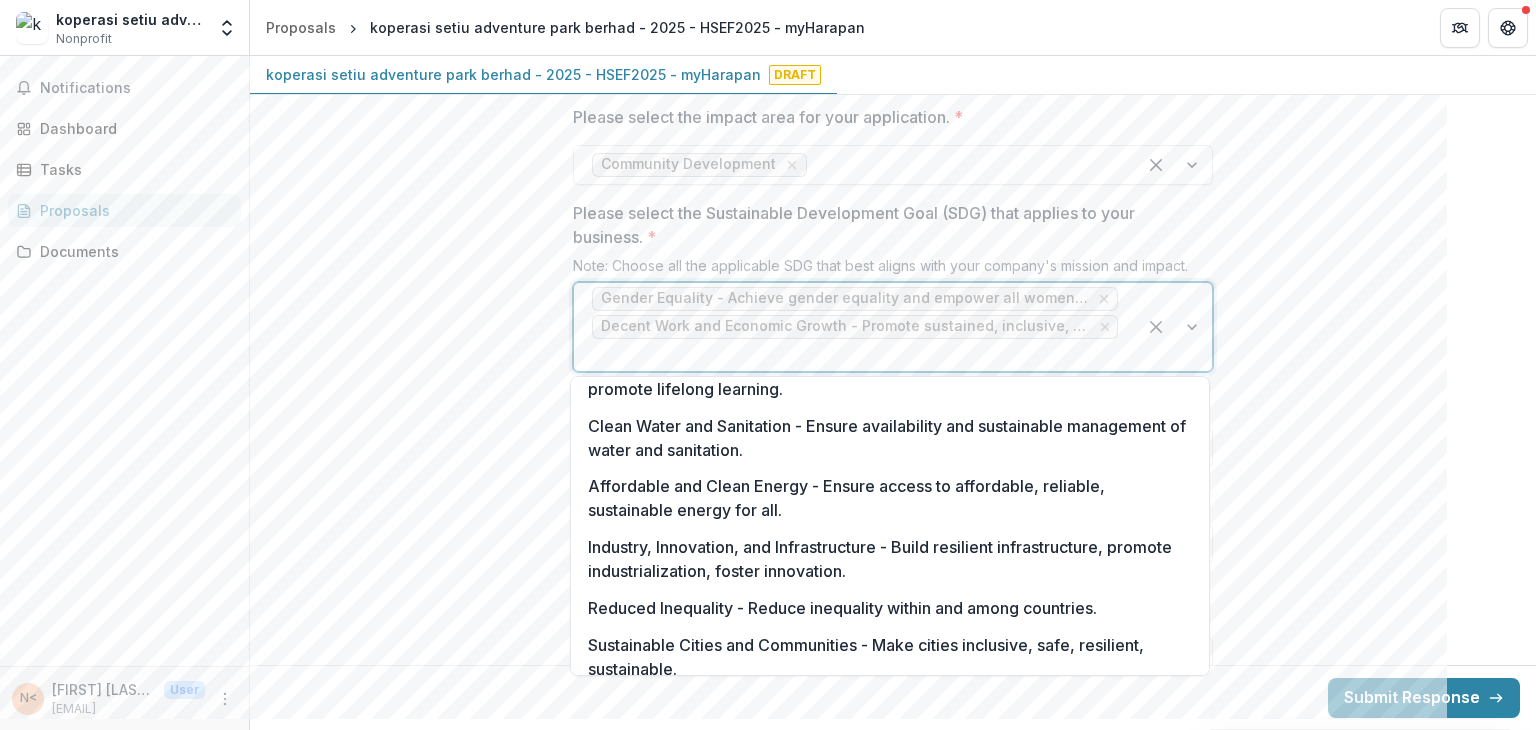 scroll, scrollTop: 195, scrollLeft: 0, axis: vertical 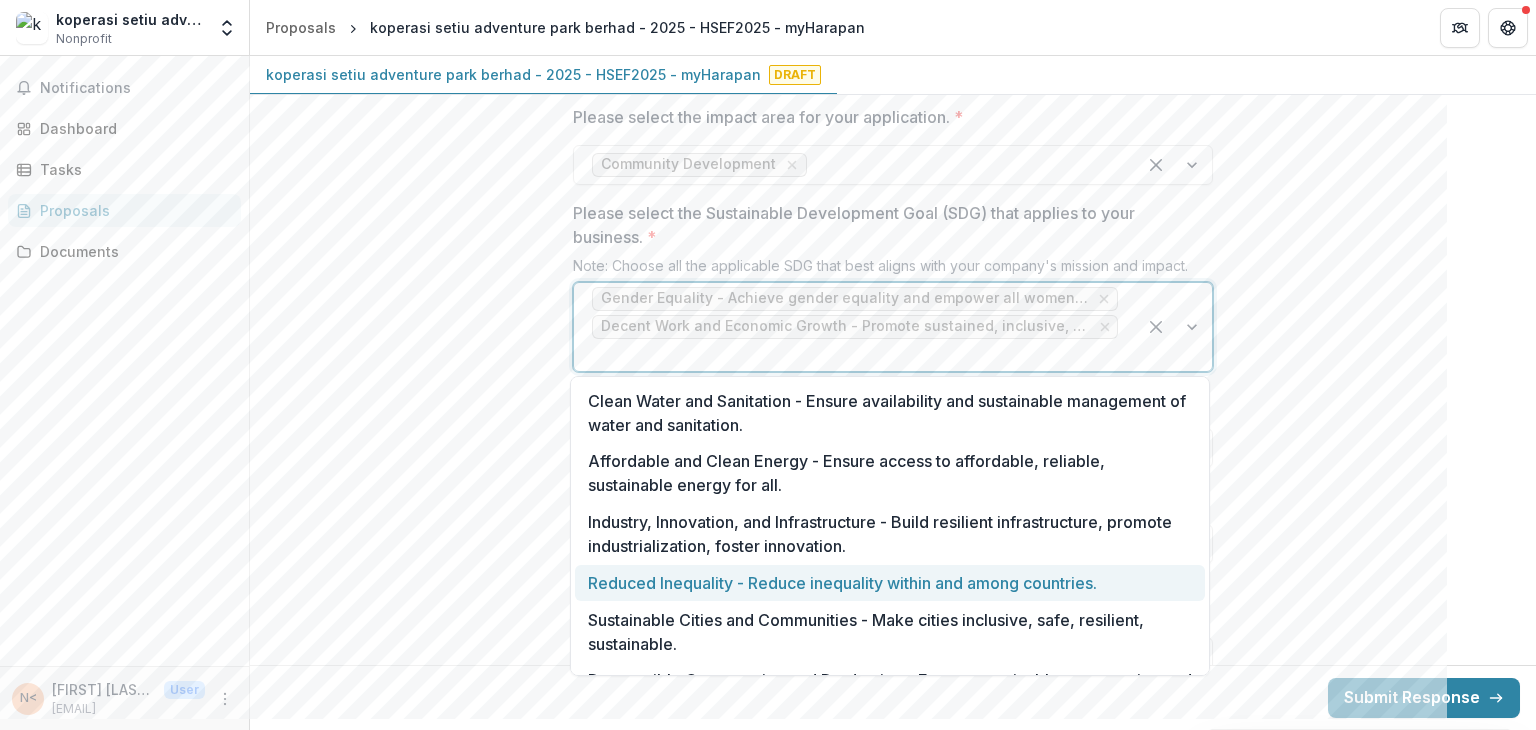 click on "Reduced Inequality - Reduce inequality within and among countries." at bounding box center [890, 583] 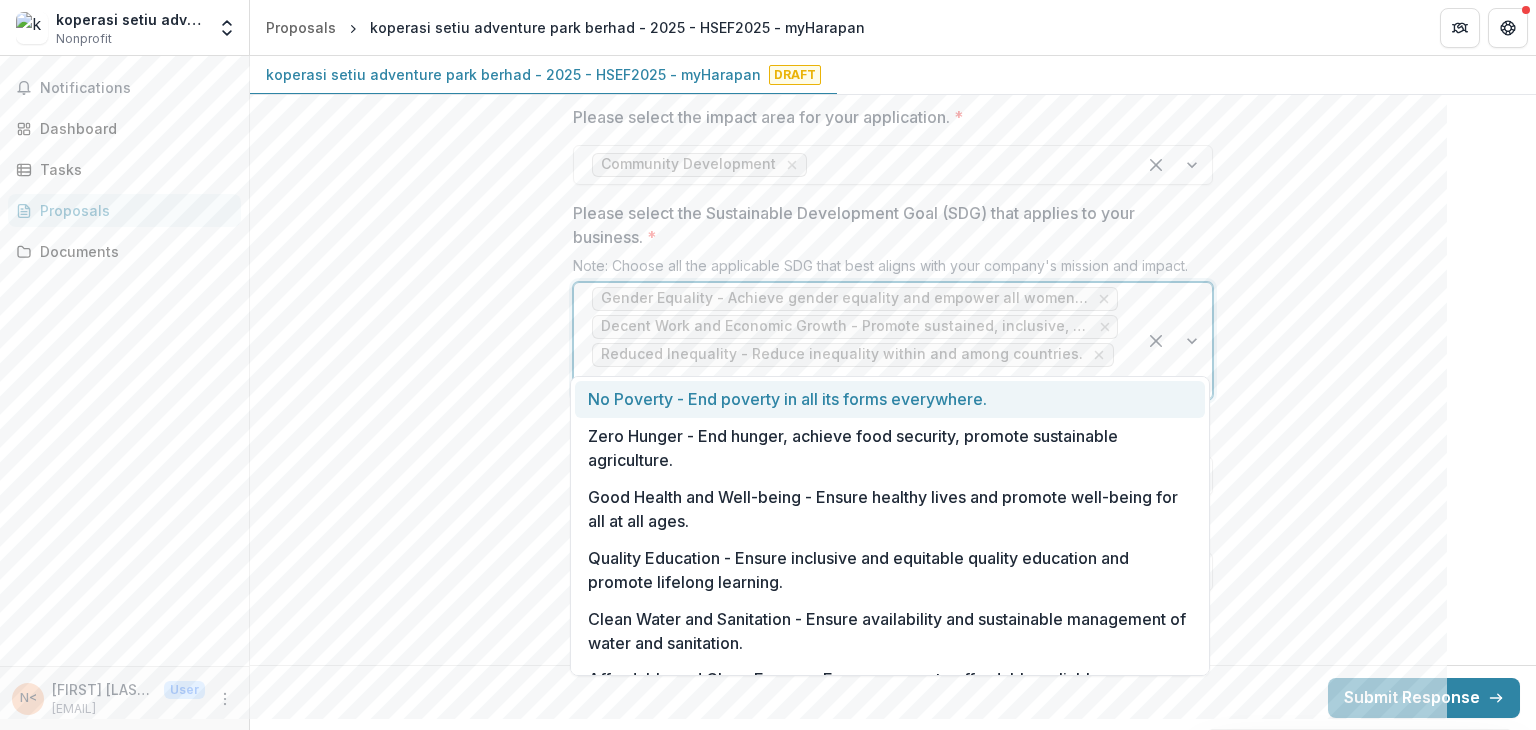 click at bounding box center (1174, 341) 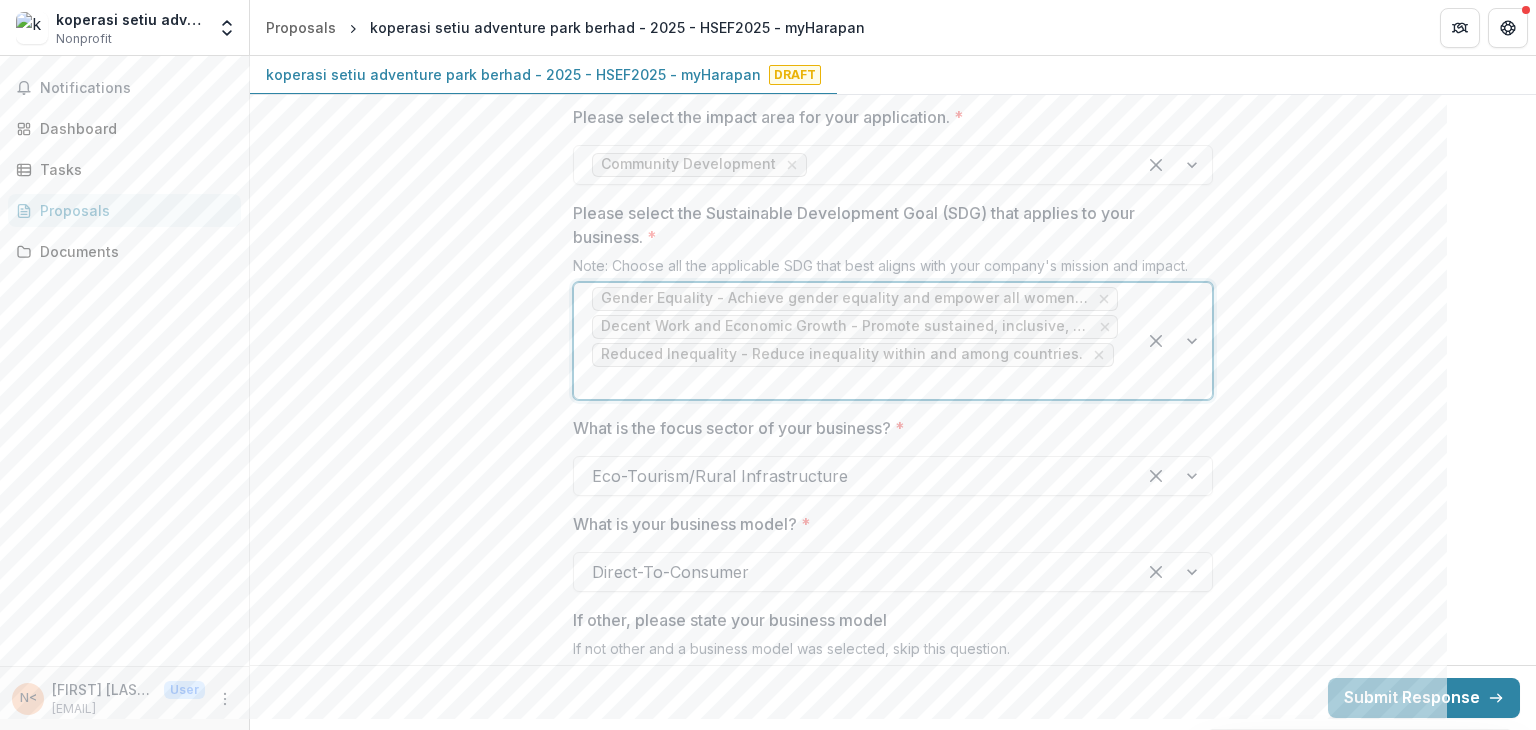 click at bounding box center [1174, 341] 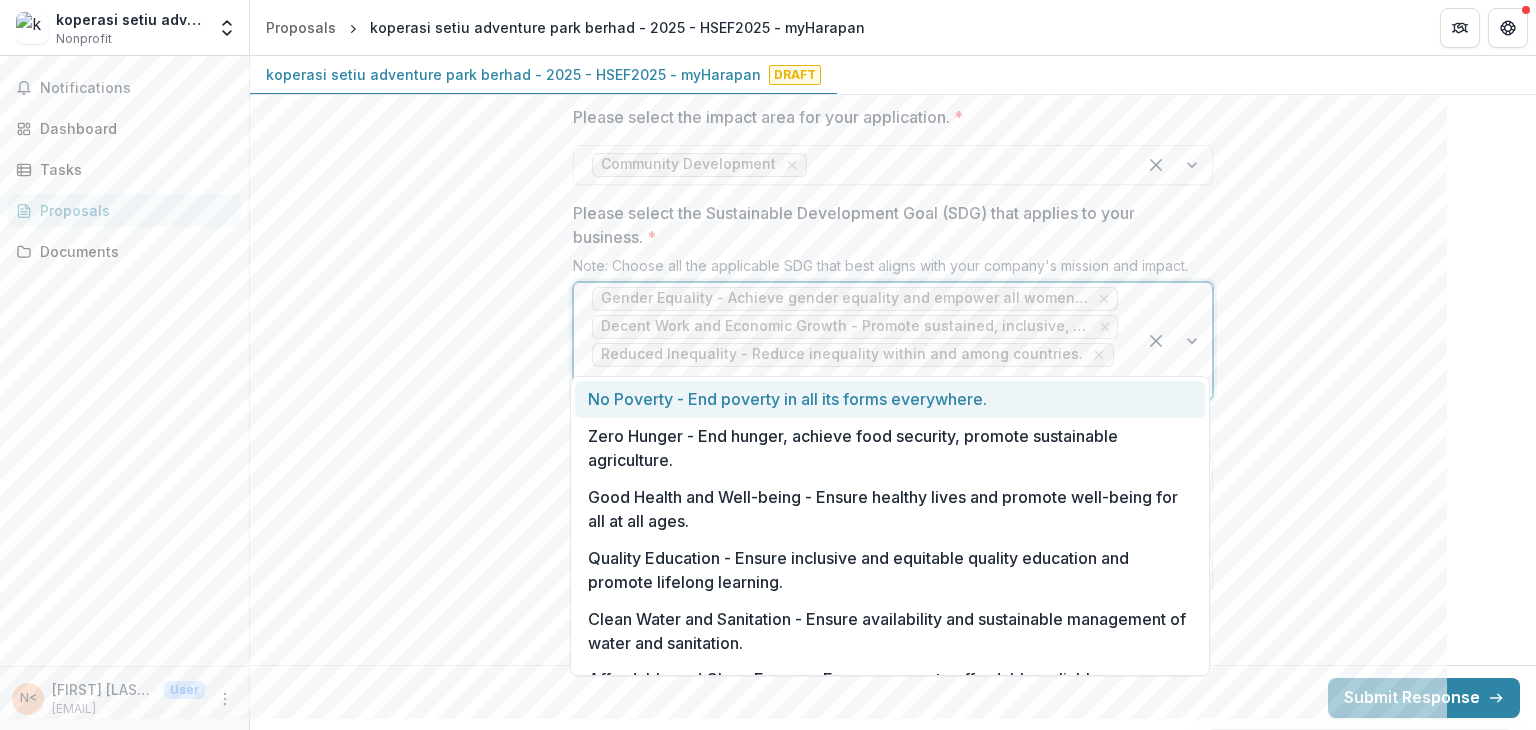 click at bounding box center [1174, 341] 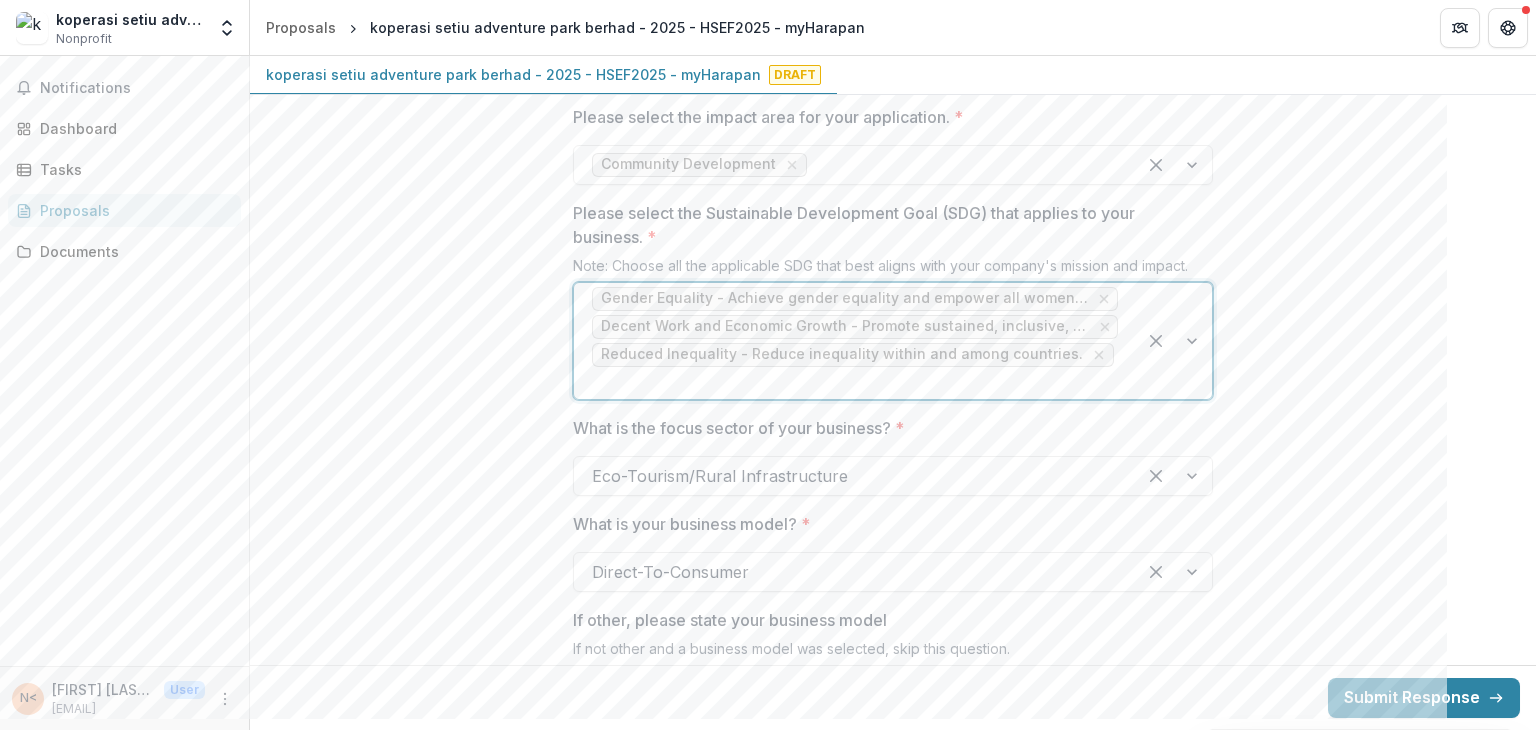 click at bounding box center [1174, 341] 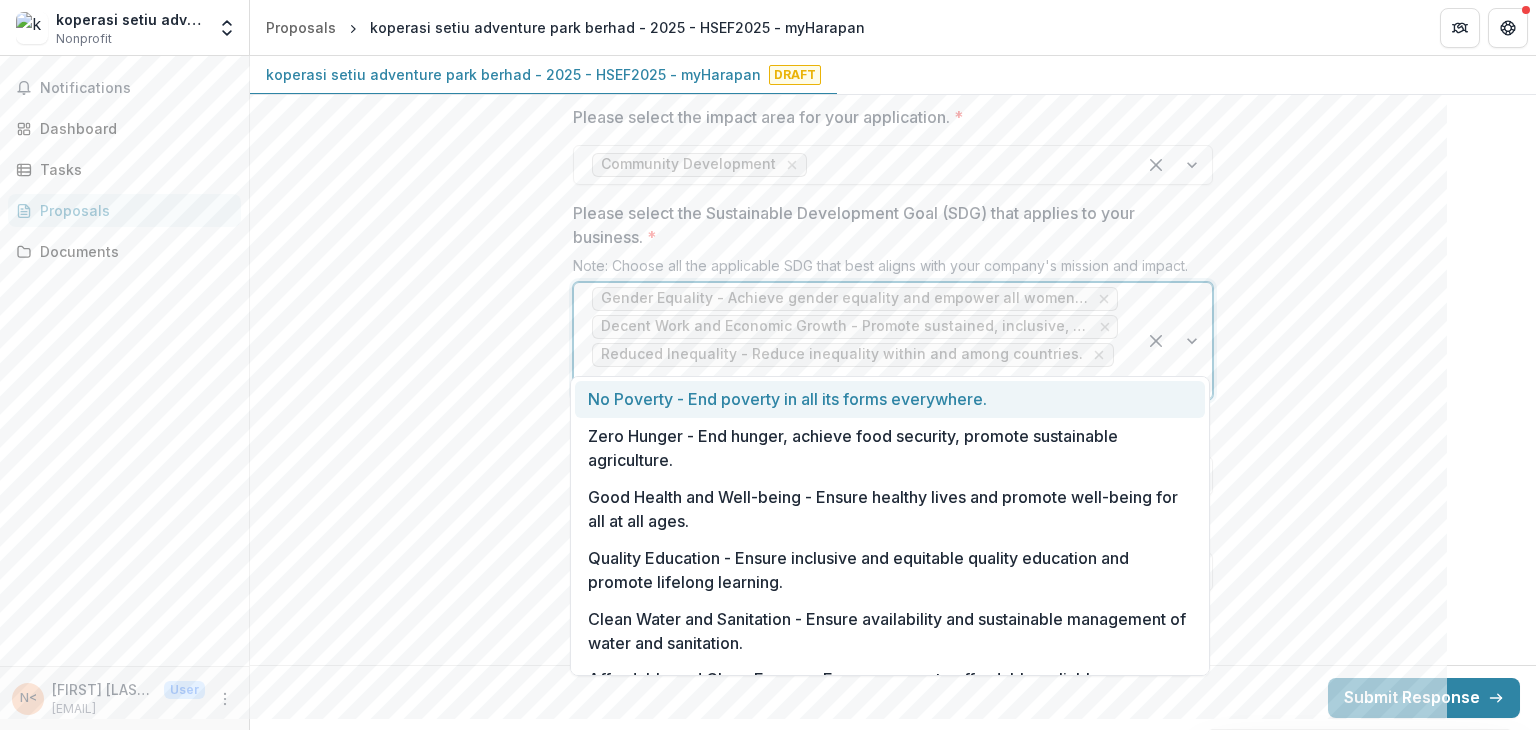 click at bounding box center [1174, 341] 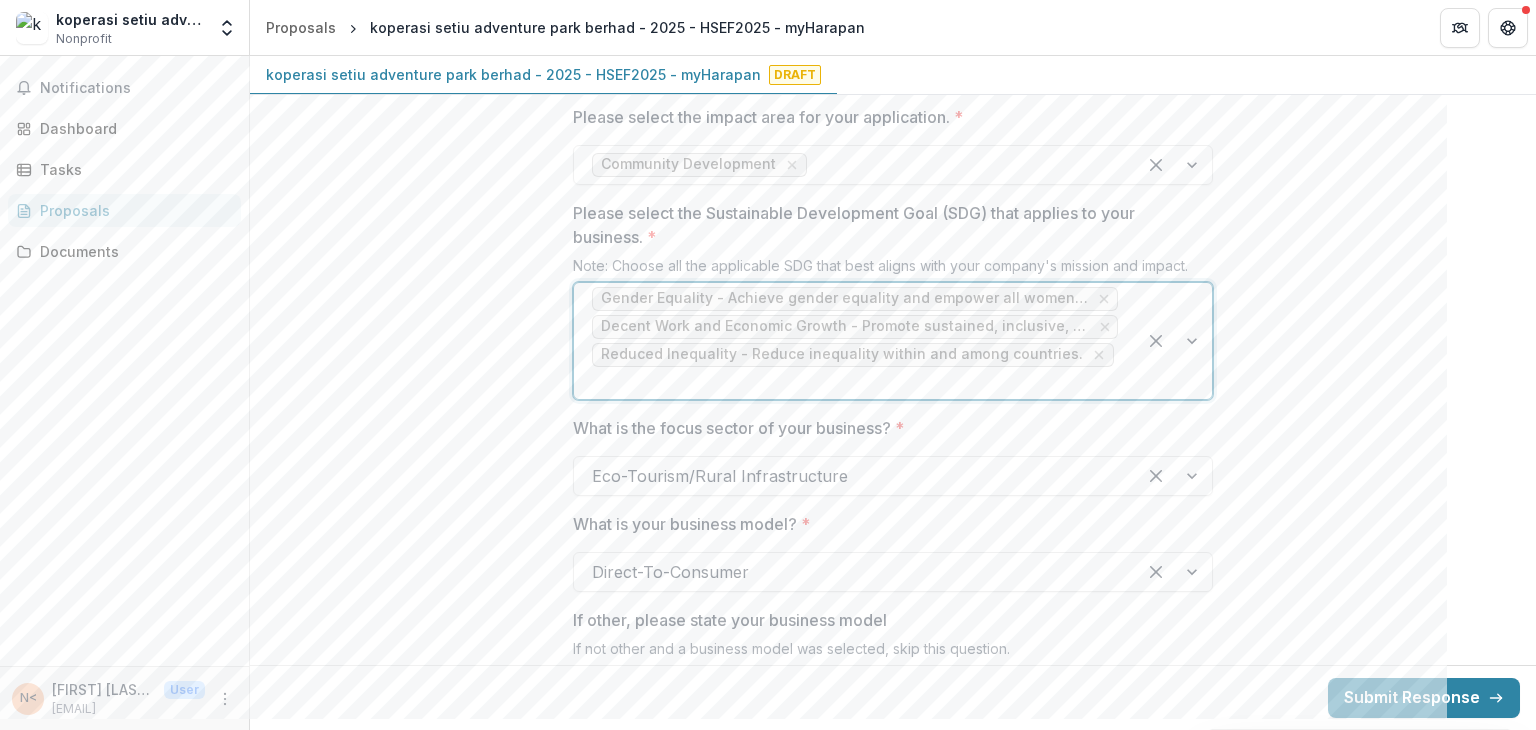 click at bounding box center [1174, 341] 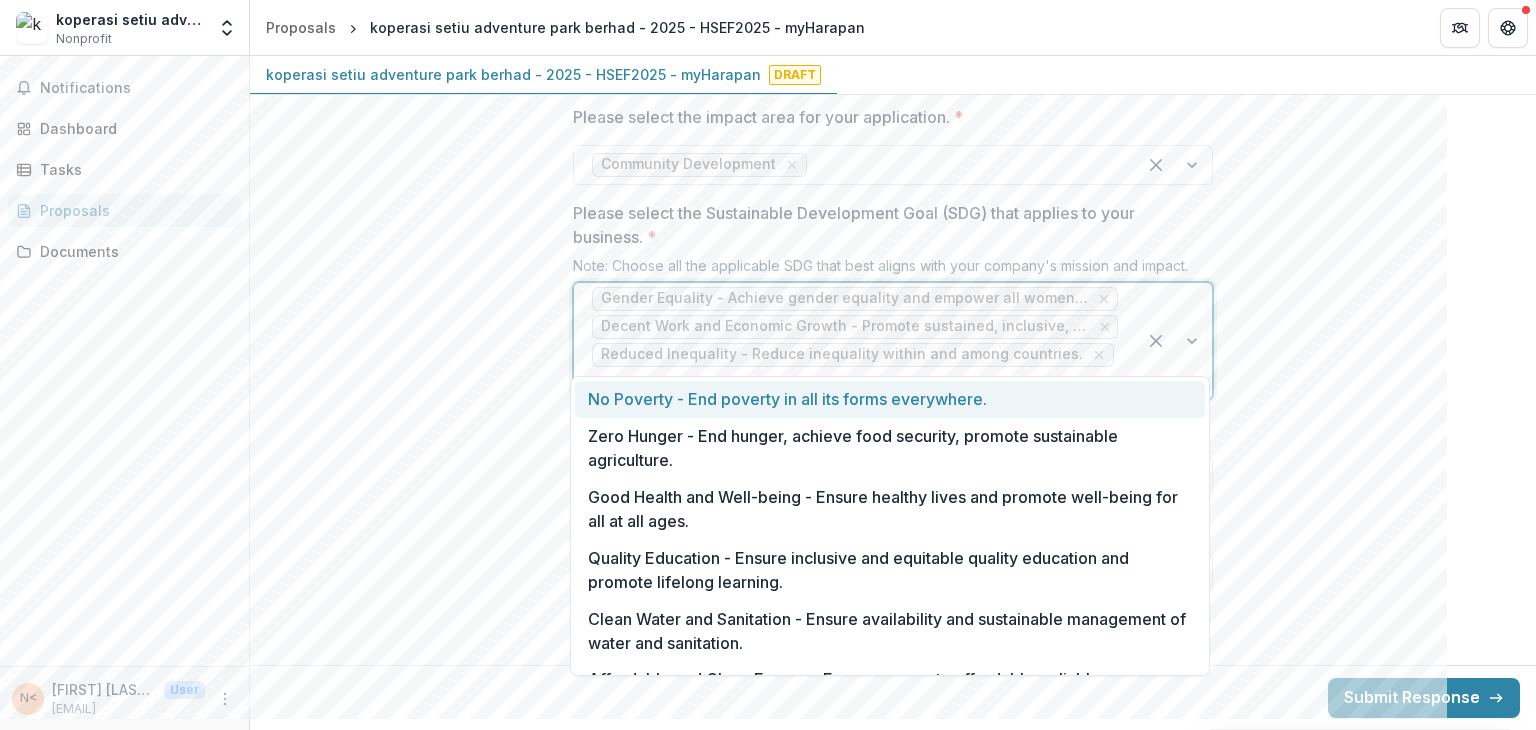 click at bounding box center [1174, 341] 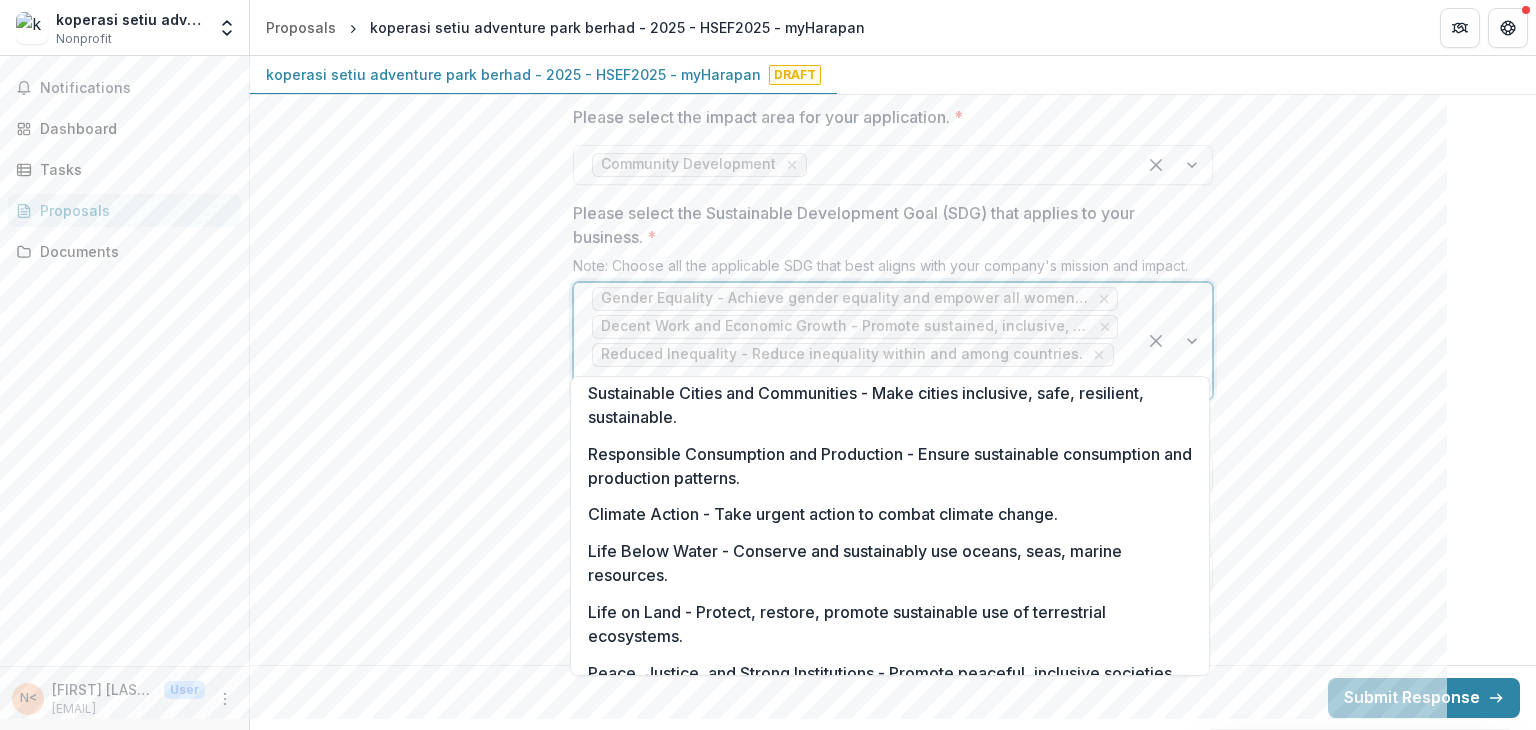 scroll, scrollTop: 401, scrollLeft: 0, axis: vertical 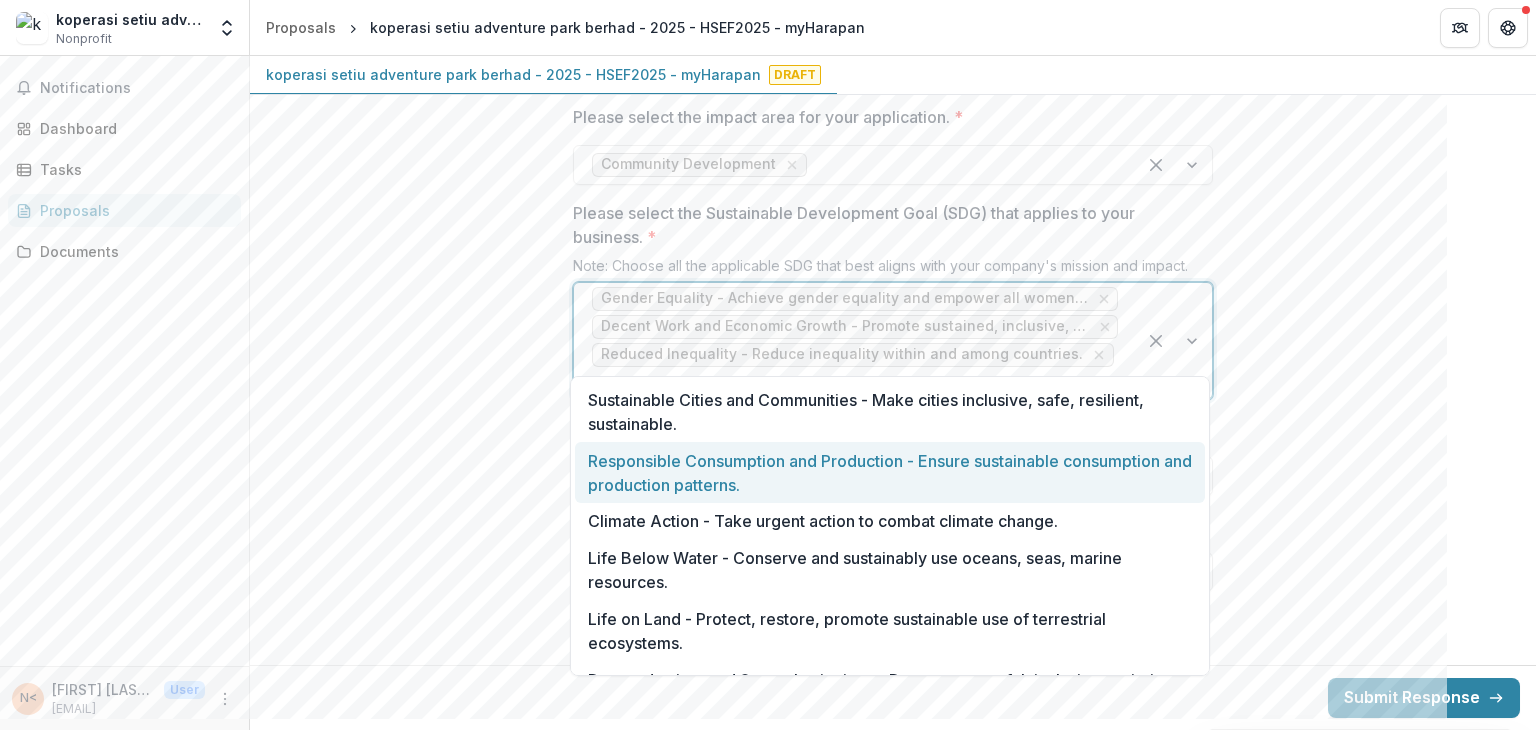 click on "Responsible Consumption and Production - Ensure sustainable consumption and production patterns." at bounding box center (890, 472) 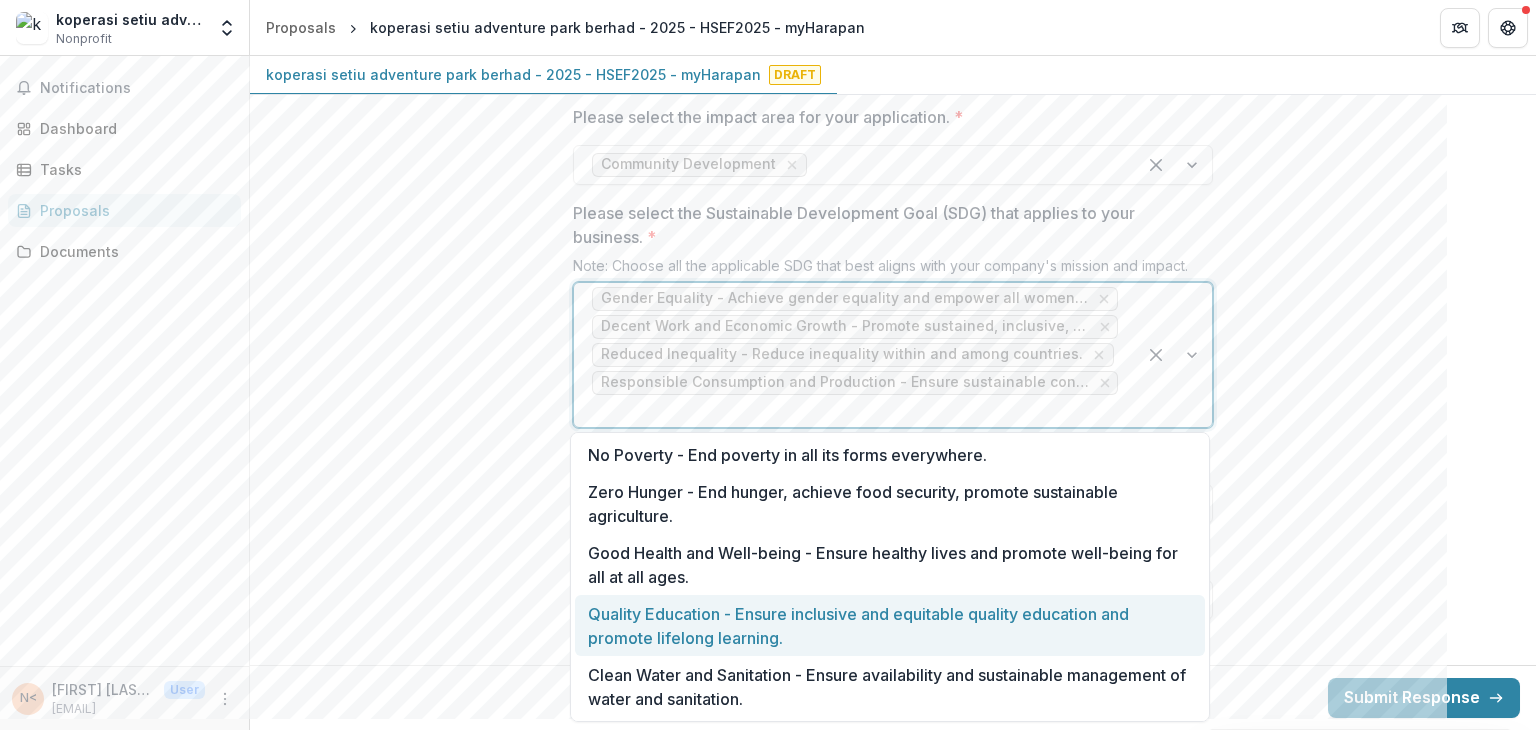 click on "**********" at bounding box center [893, 891] 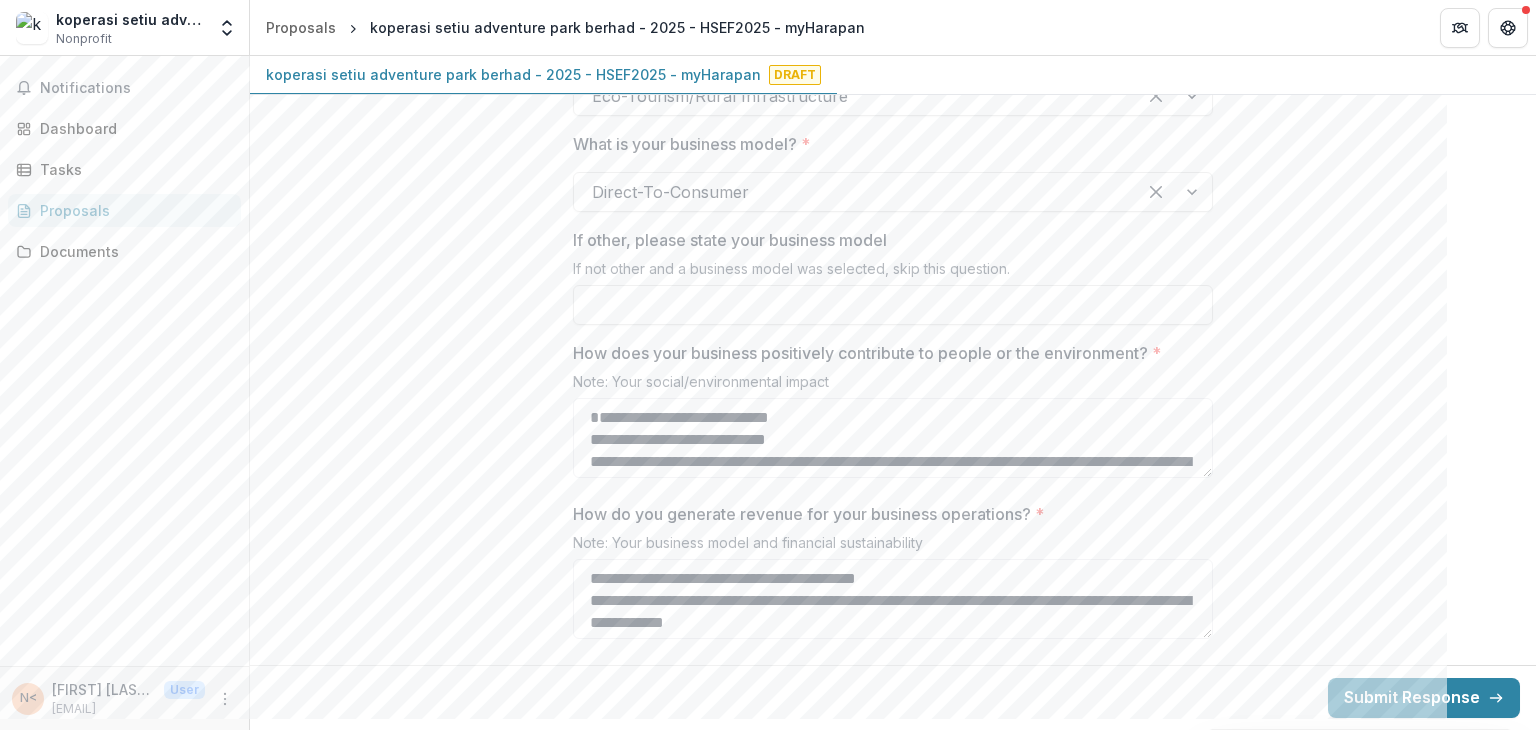 scroll, scrollTop: 2280, scrollLeft: 0, axis: vertical 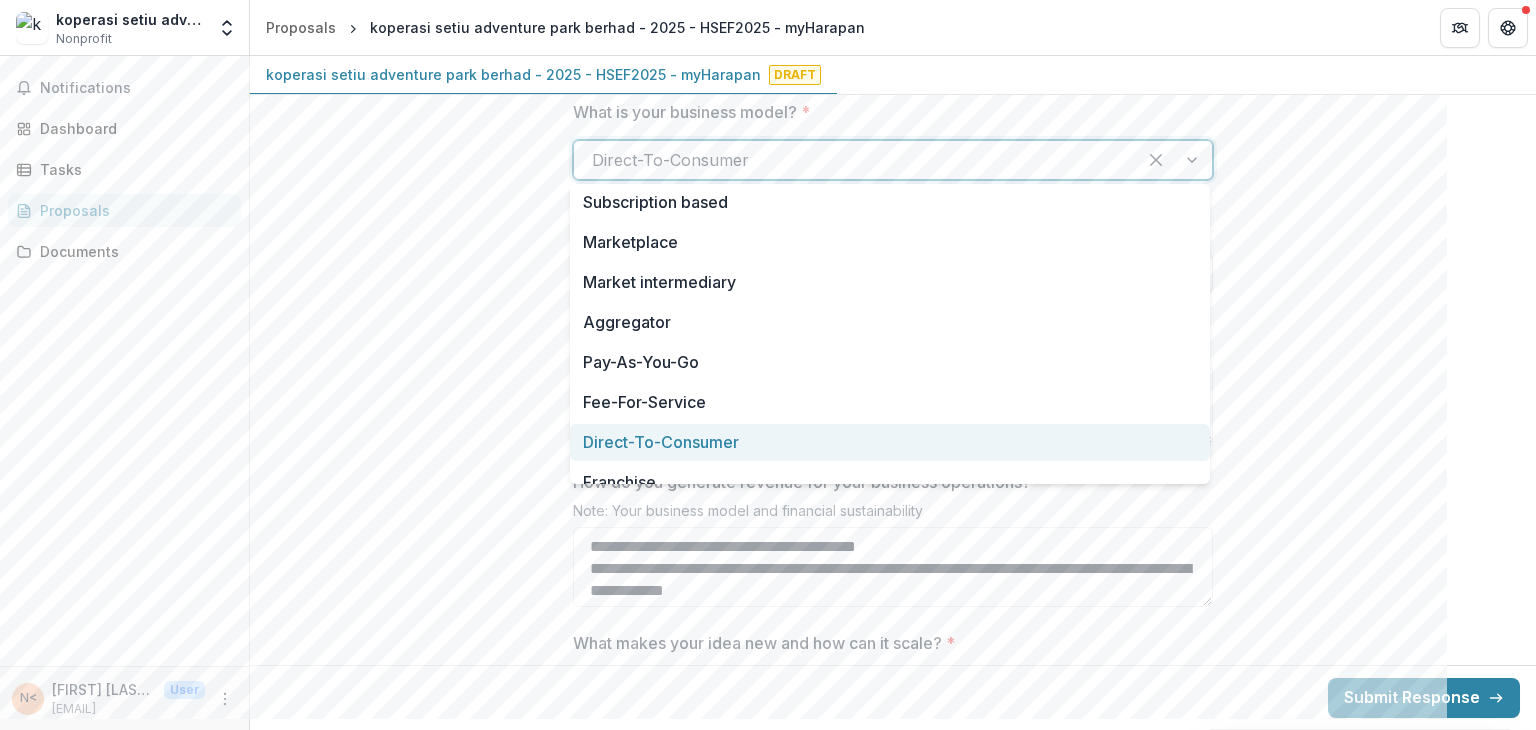 click at bounding box center [1174, 160] 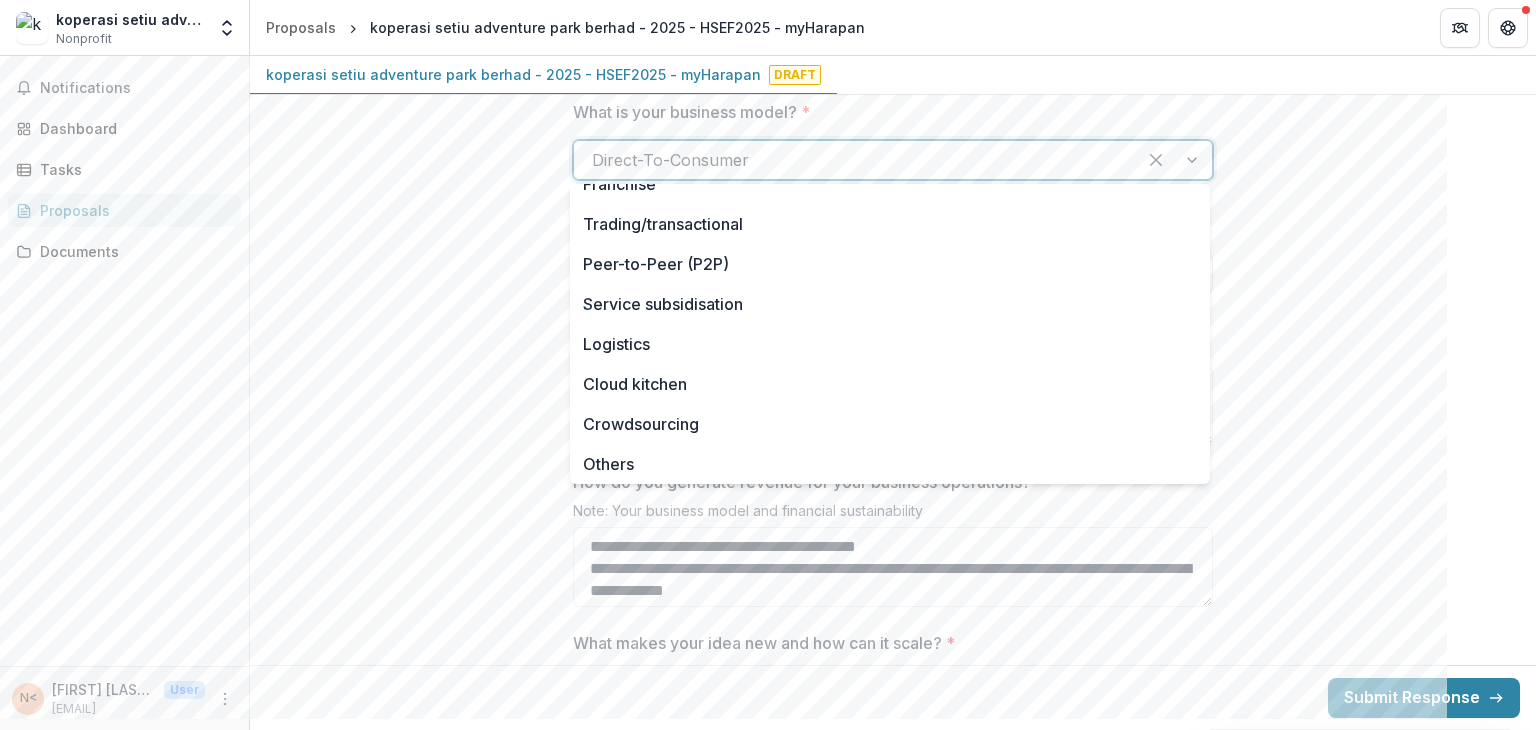 scroll, scrollTop: 300, scrollLeft: 0, axis: vertical 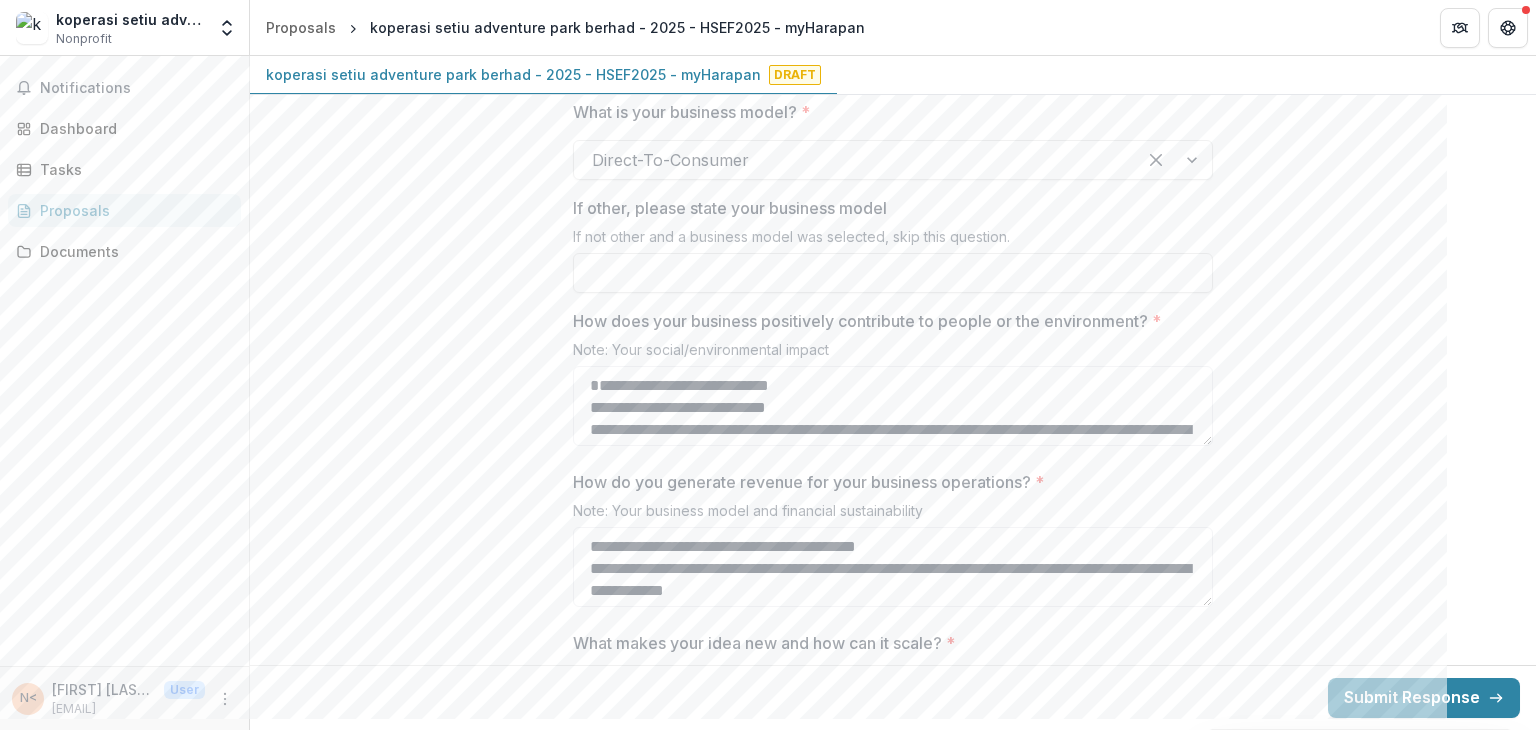 click on "**********" at bounding box center [893, 451] 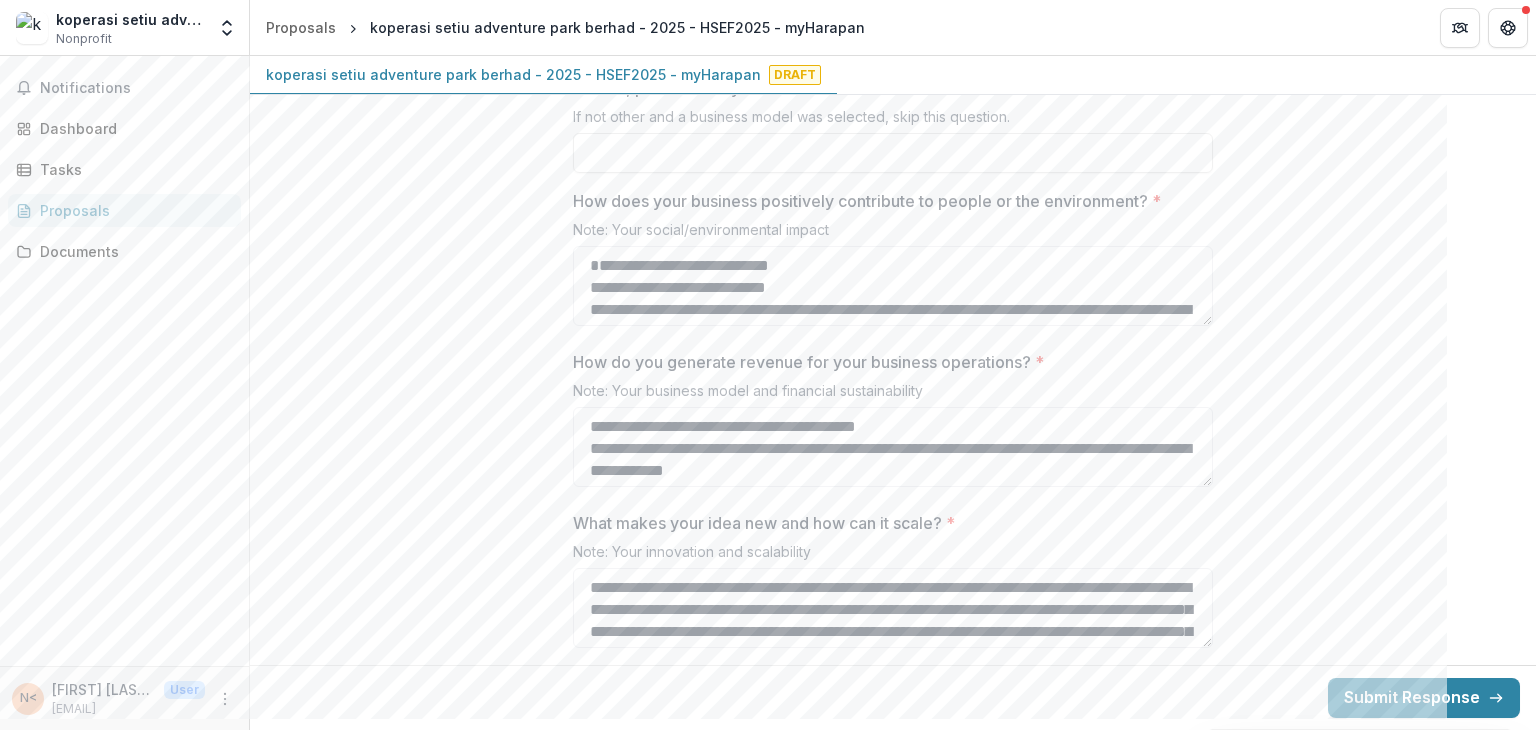 scroll, scrollTop: 2440, scrollLeft: 0, axis: vertical 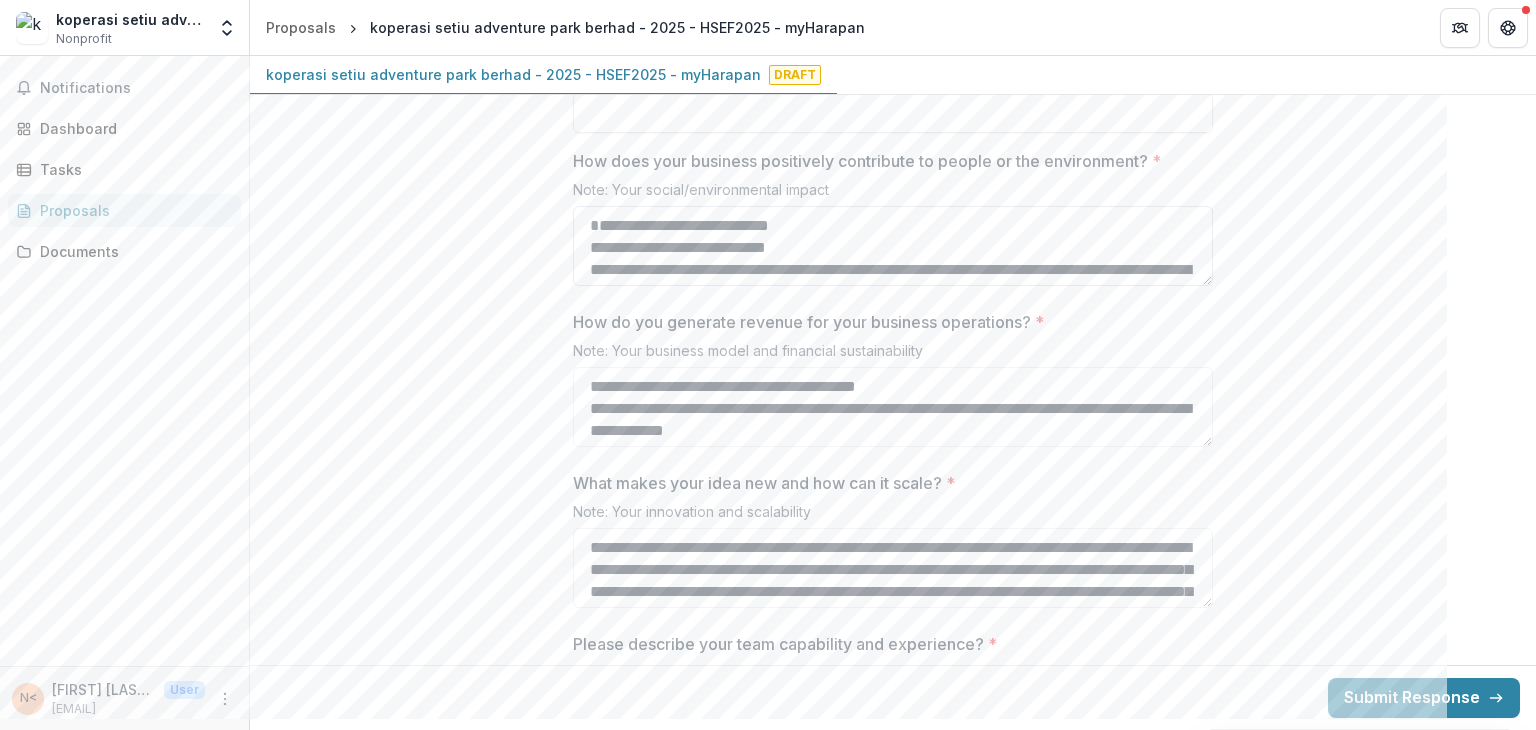 drag, startPoint x: 1167, startPoint y: 265, endPoint x: 924, endPoint y: 206, distance: 250.06 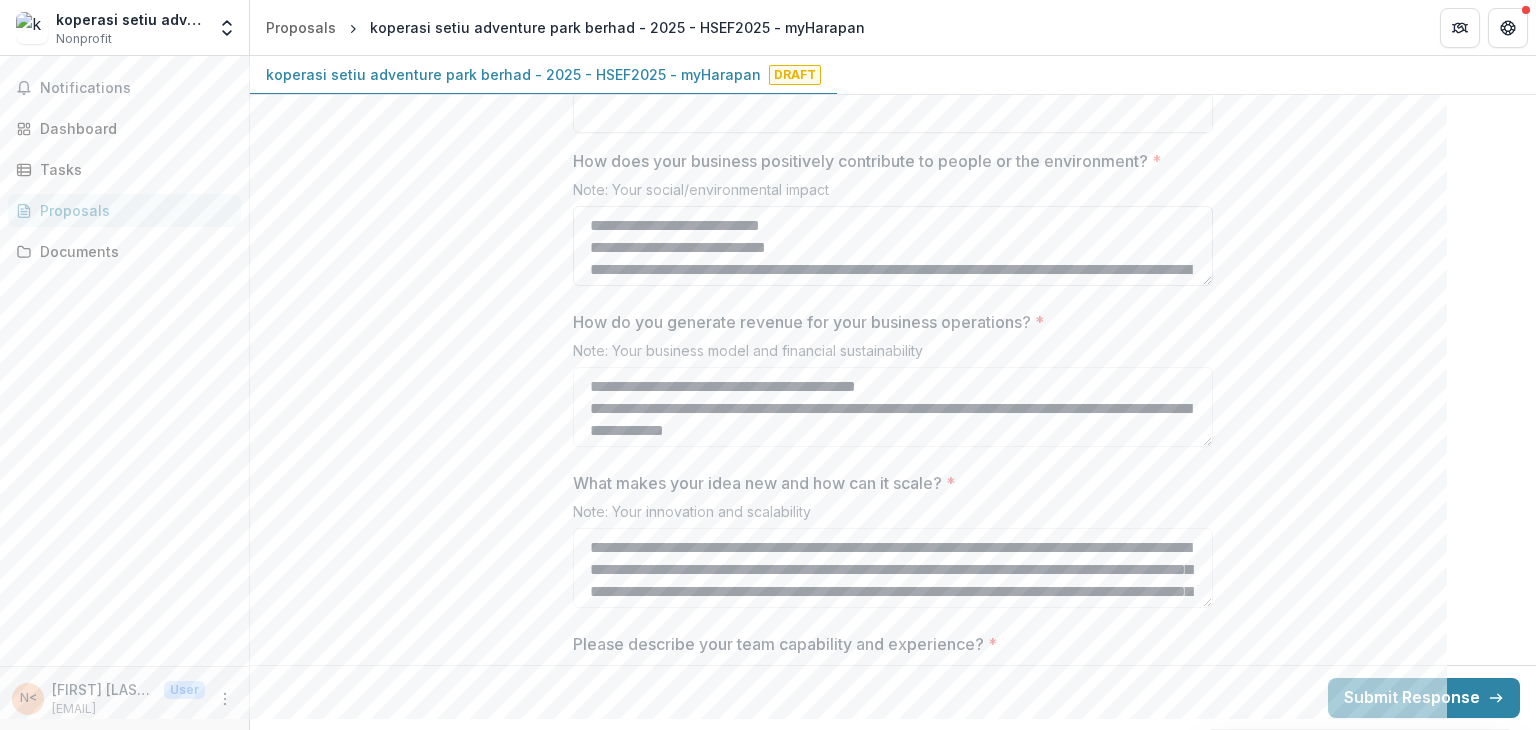 click on "How does your business positively contribute to people or the environment? *" at bounding box center [893, 246] 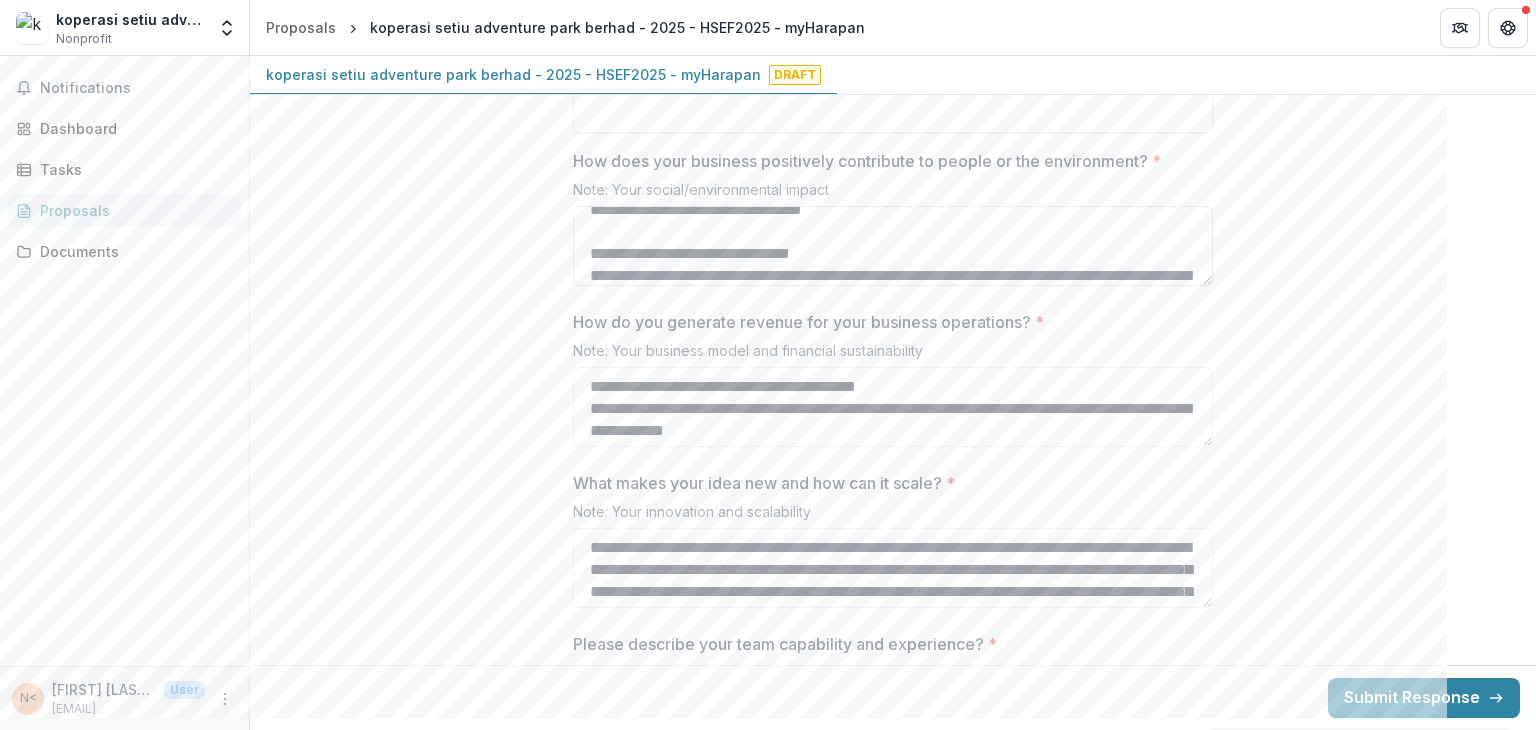 scroll, scrollTop: 522, scrollLeft: 0, axis: vertical 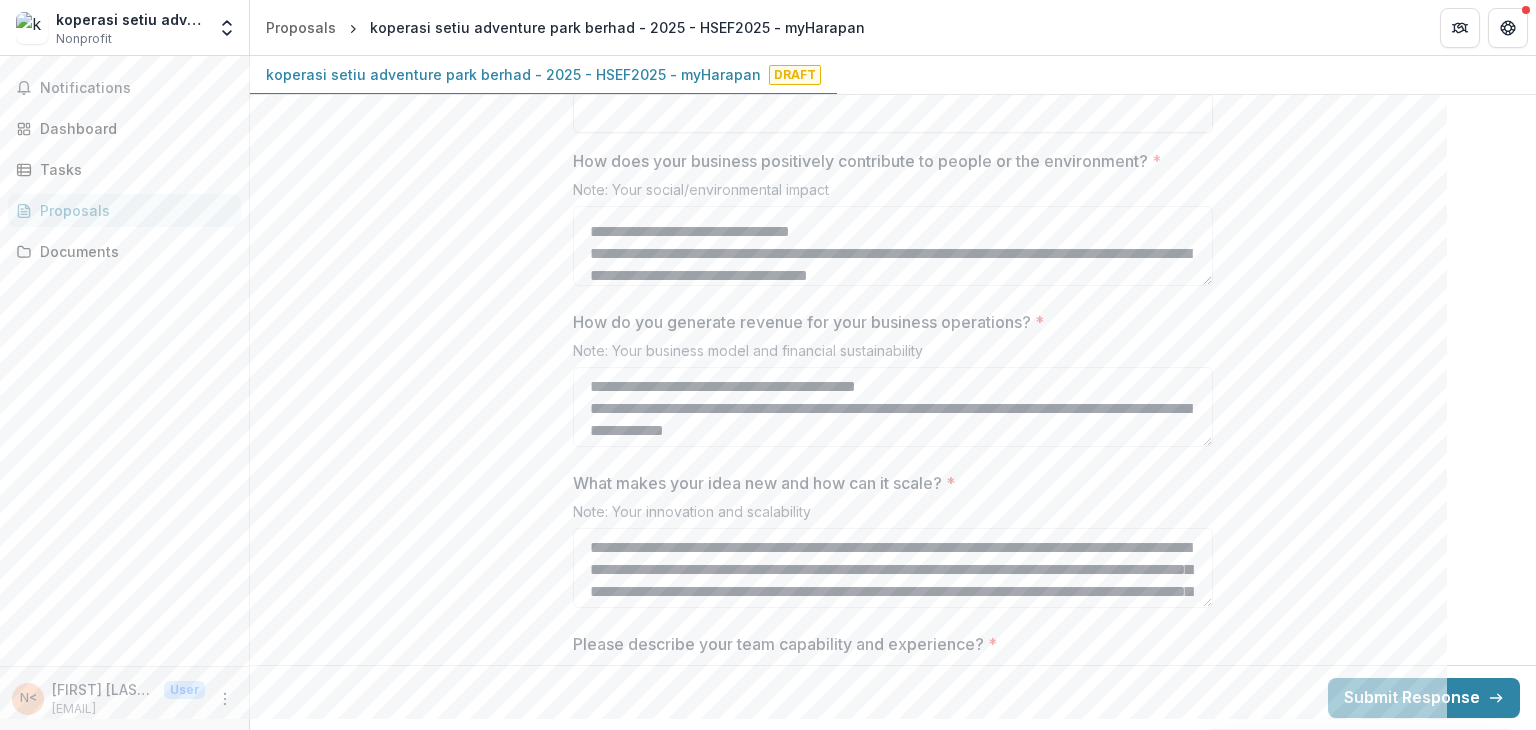 type on "**********" 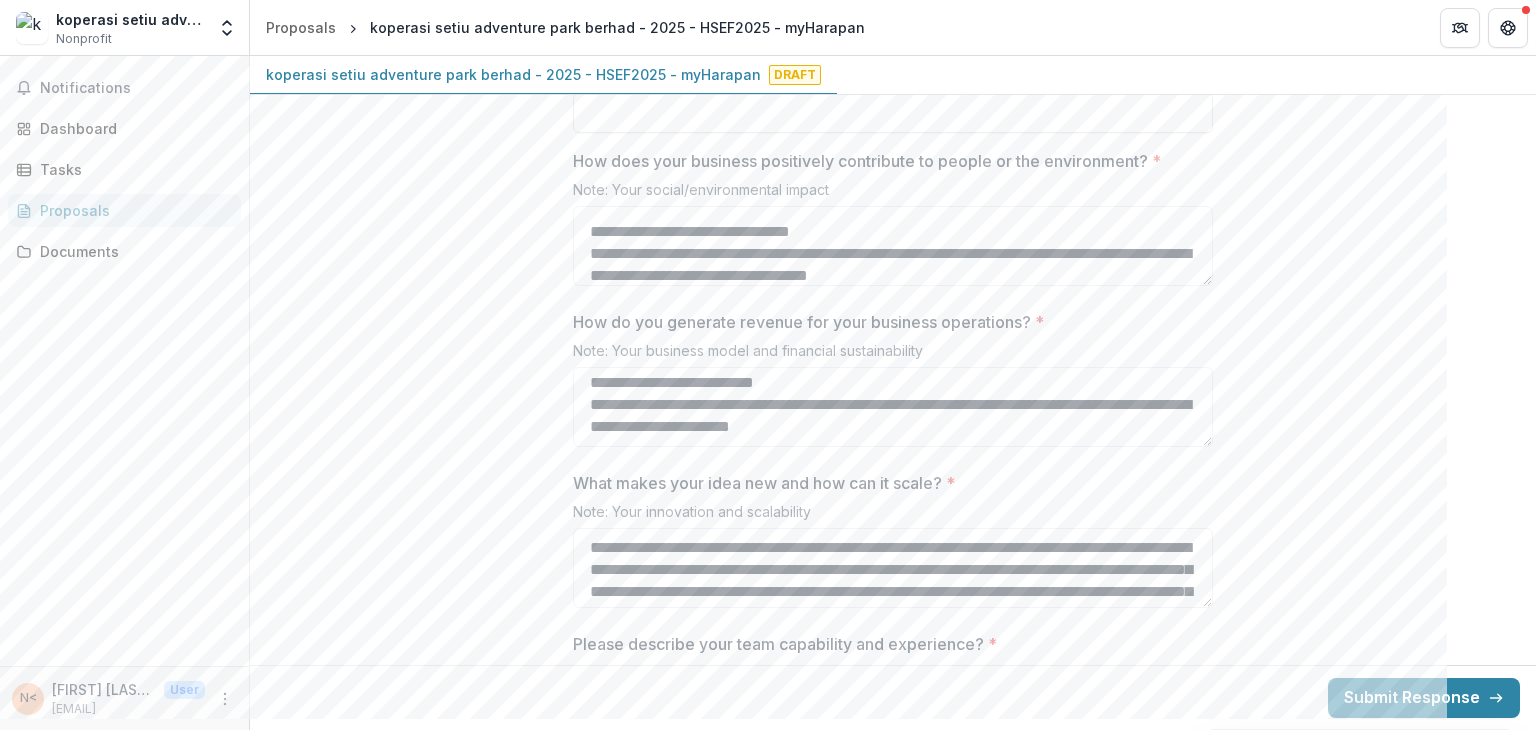 click on "**********" at bounding box center (893, 291) 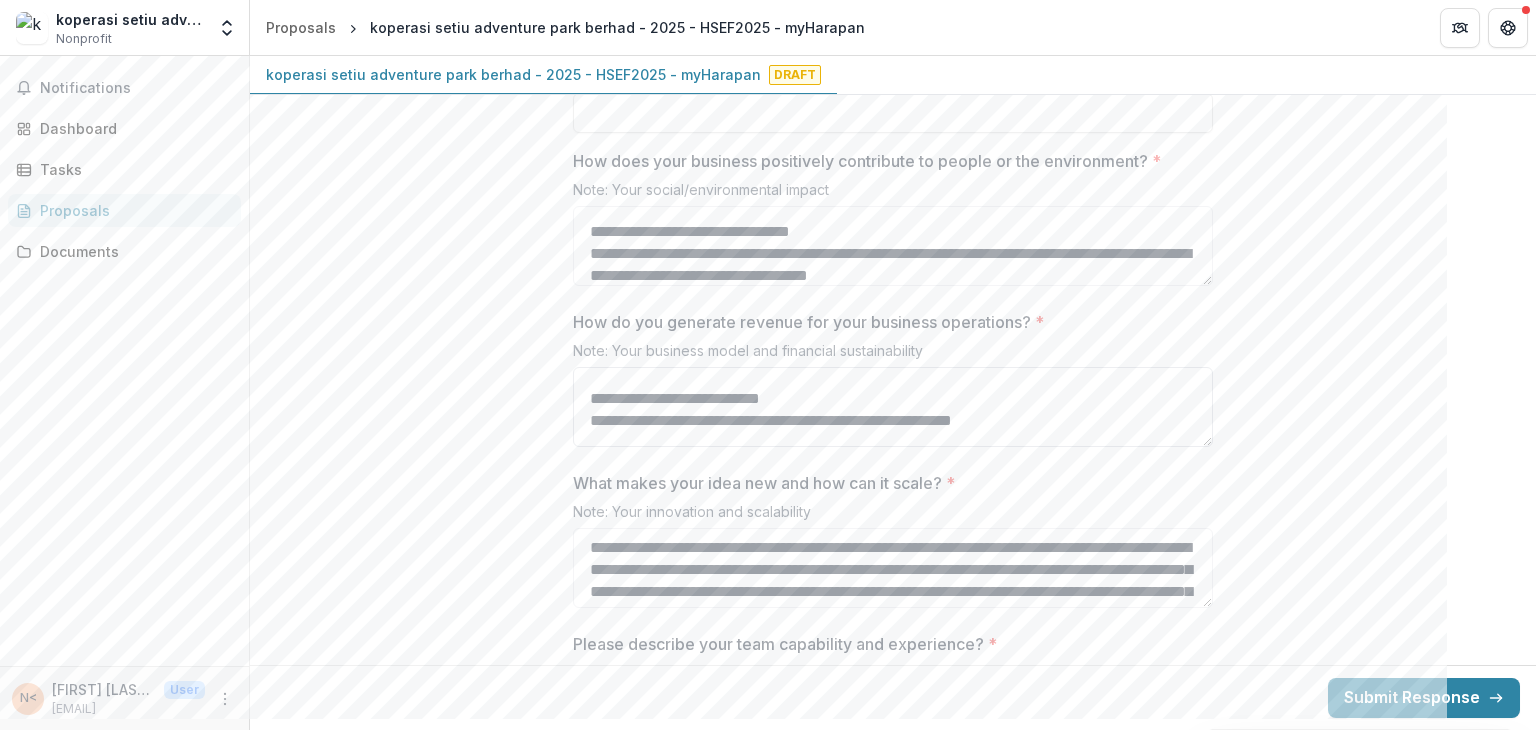 scroll, scrollTop: 0, scrollLeft: 0, axis: both 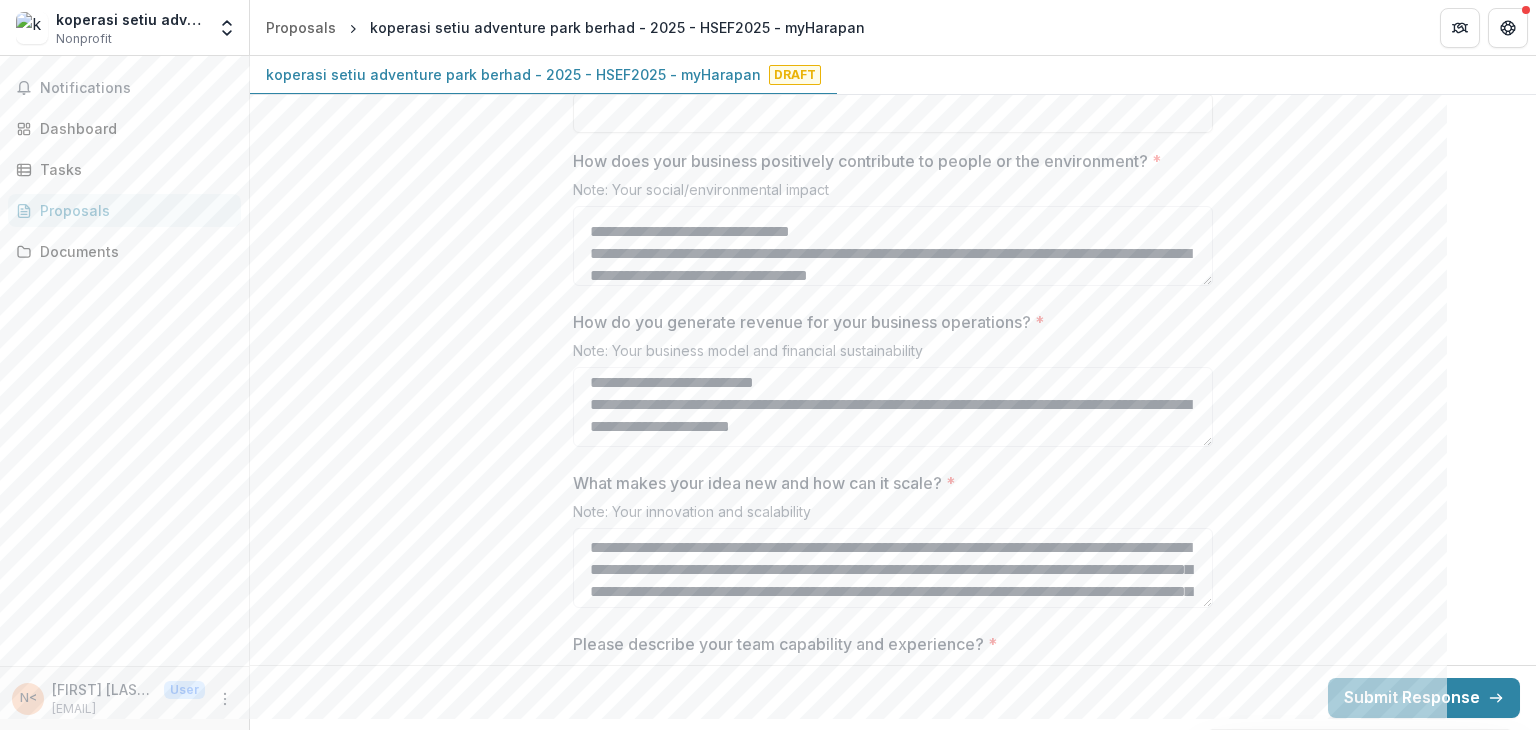 click on "**********" at bounding box center [893, 291] 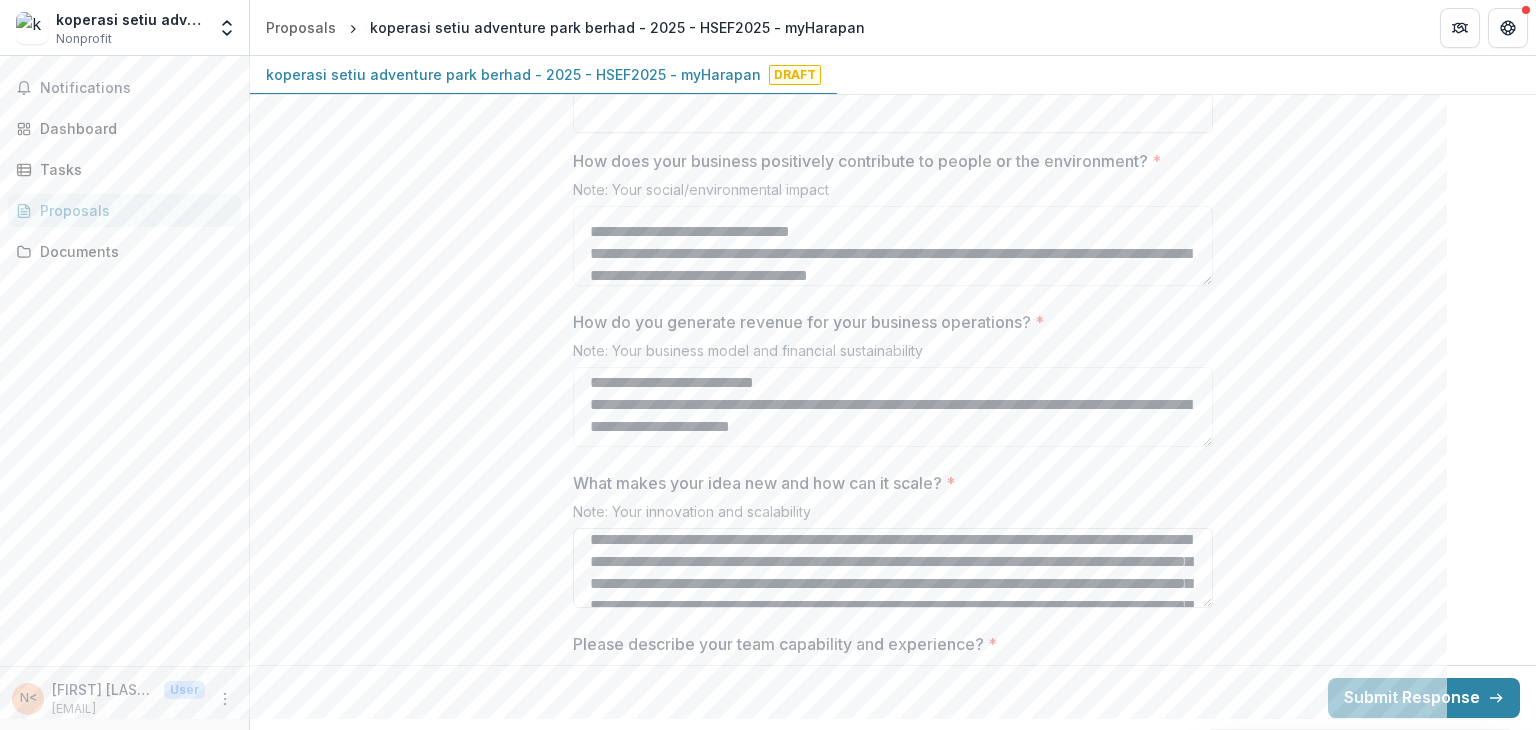 scroll, scrollTop: 0, scrollLeft: 0, axis: both 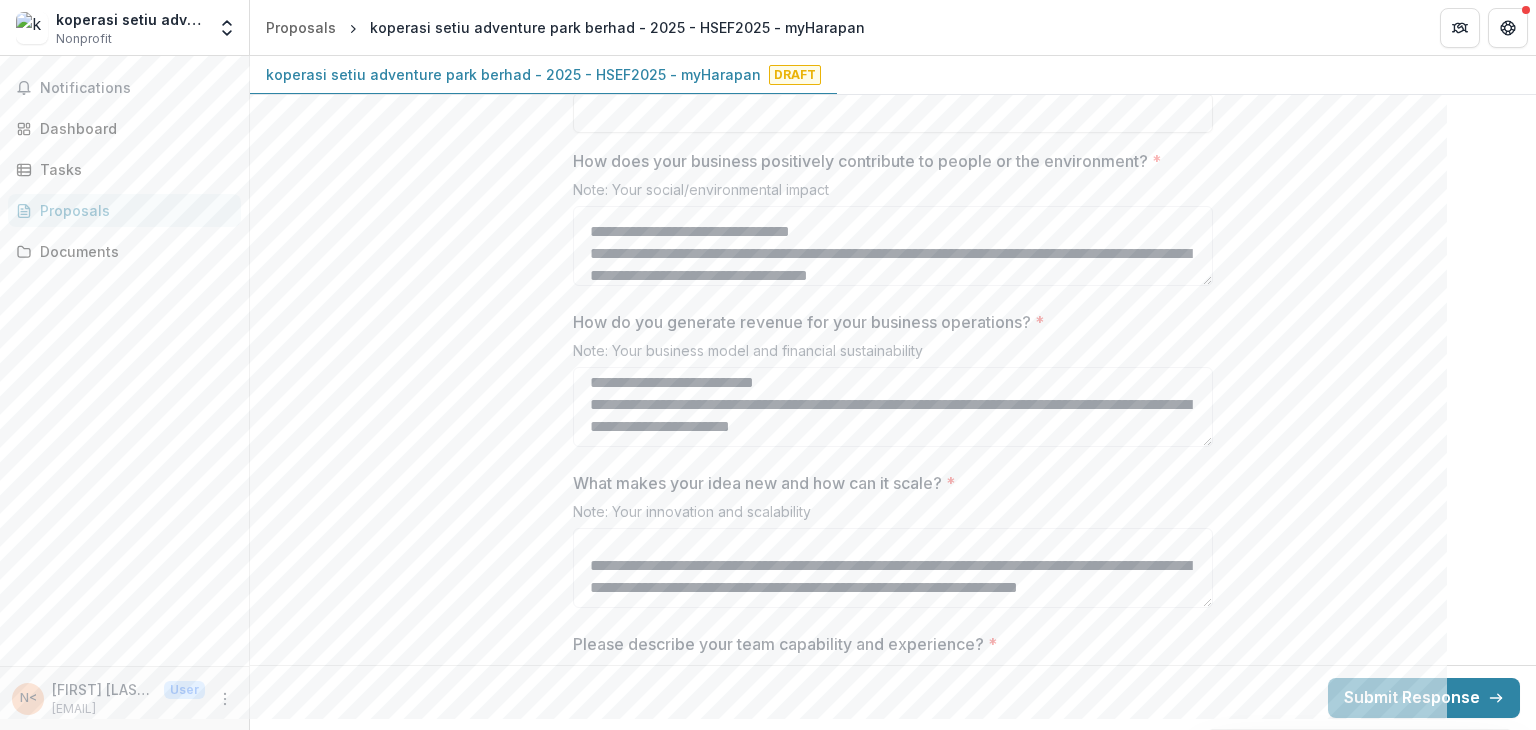 click on "**********" at bounding box center (893, 291) 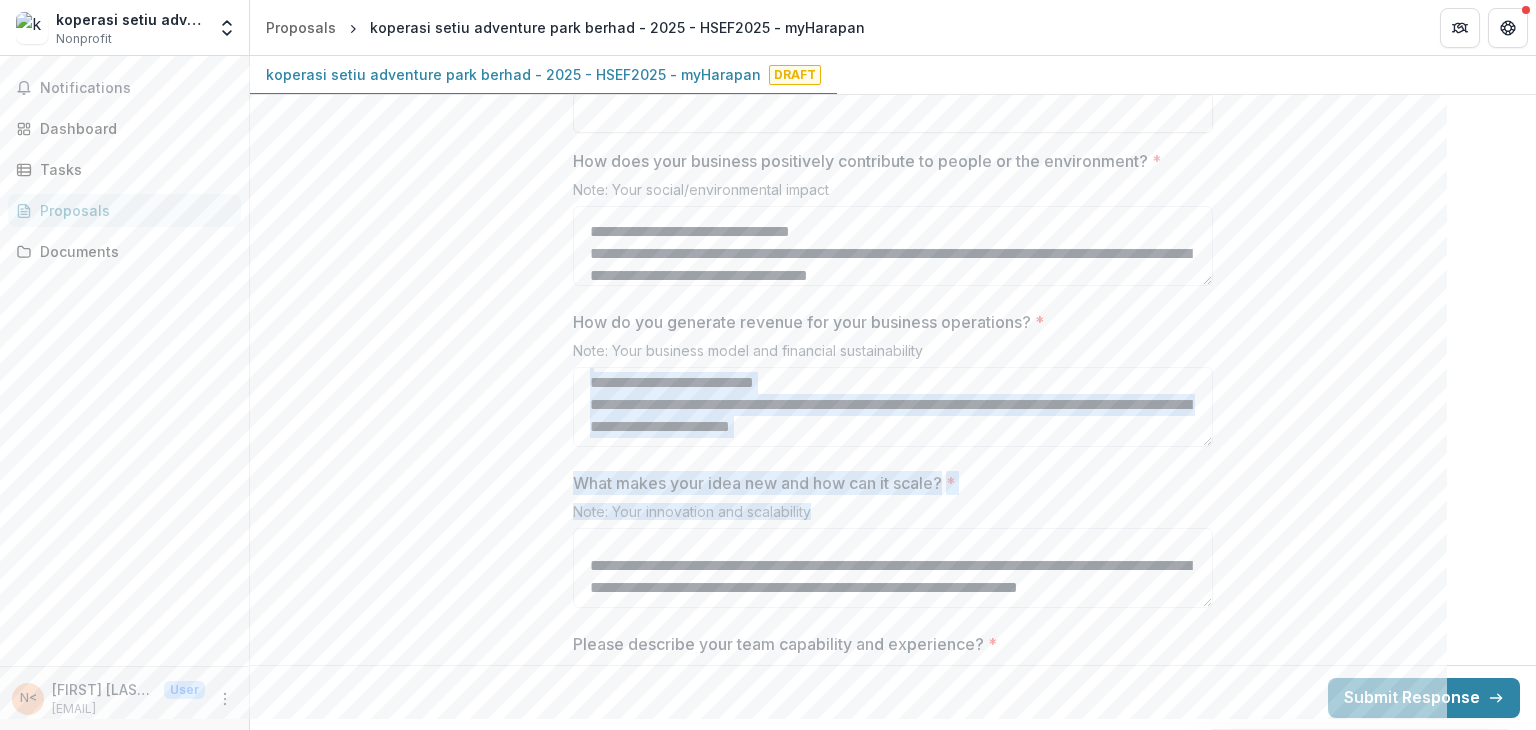 drag, startPoint x: 1535, startPoint y: 425, endPoint x: 1535, endPoint y: 514, distance: 89 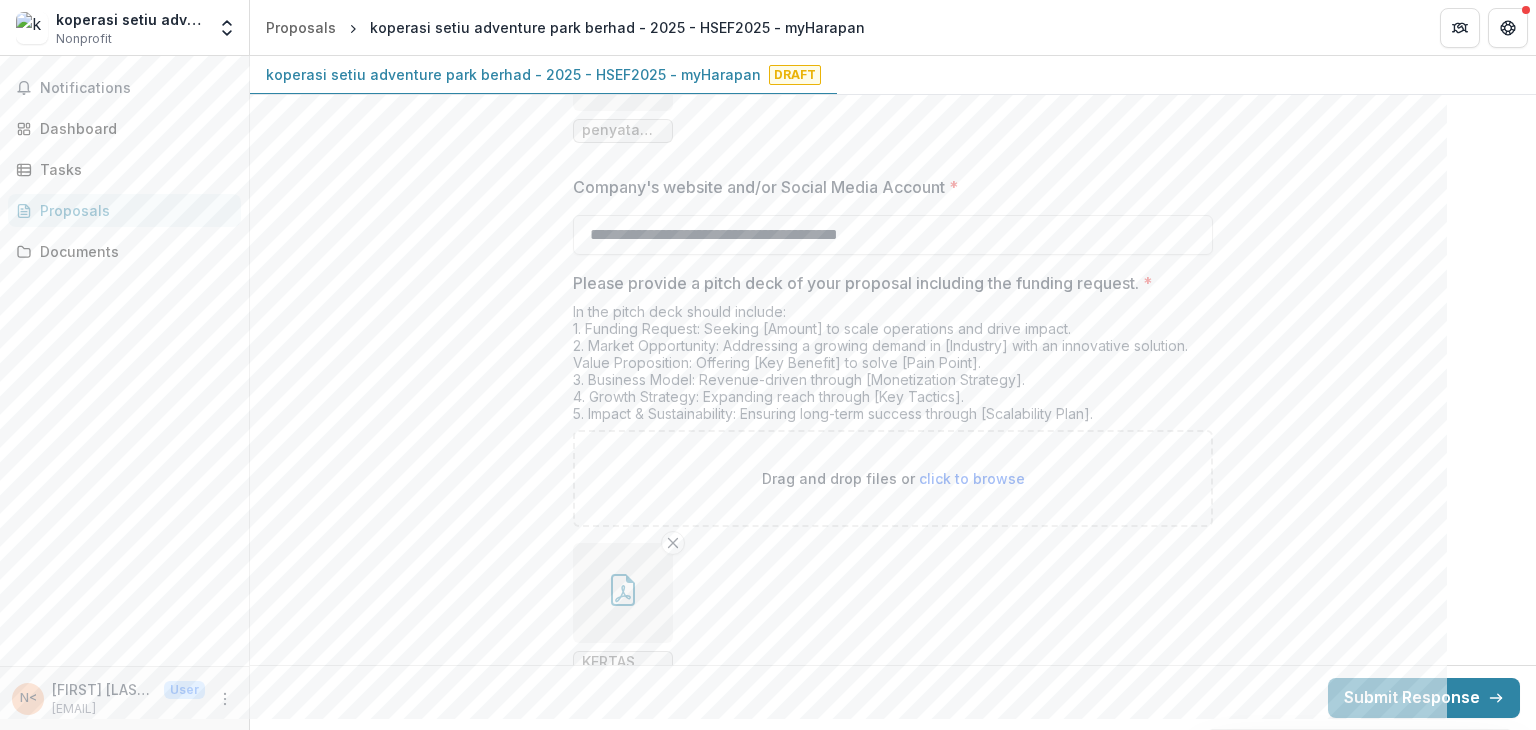 scroll, scrollTop: 4304, scrollLeft: 0, axis: vertical 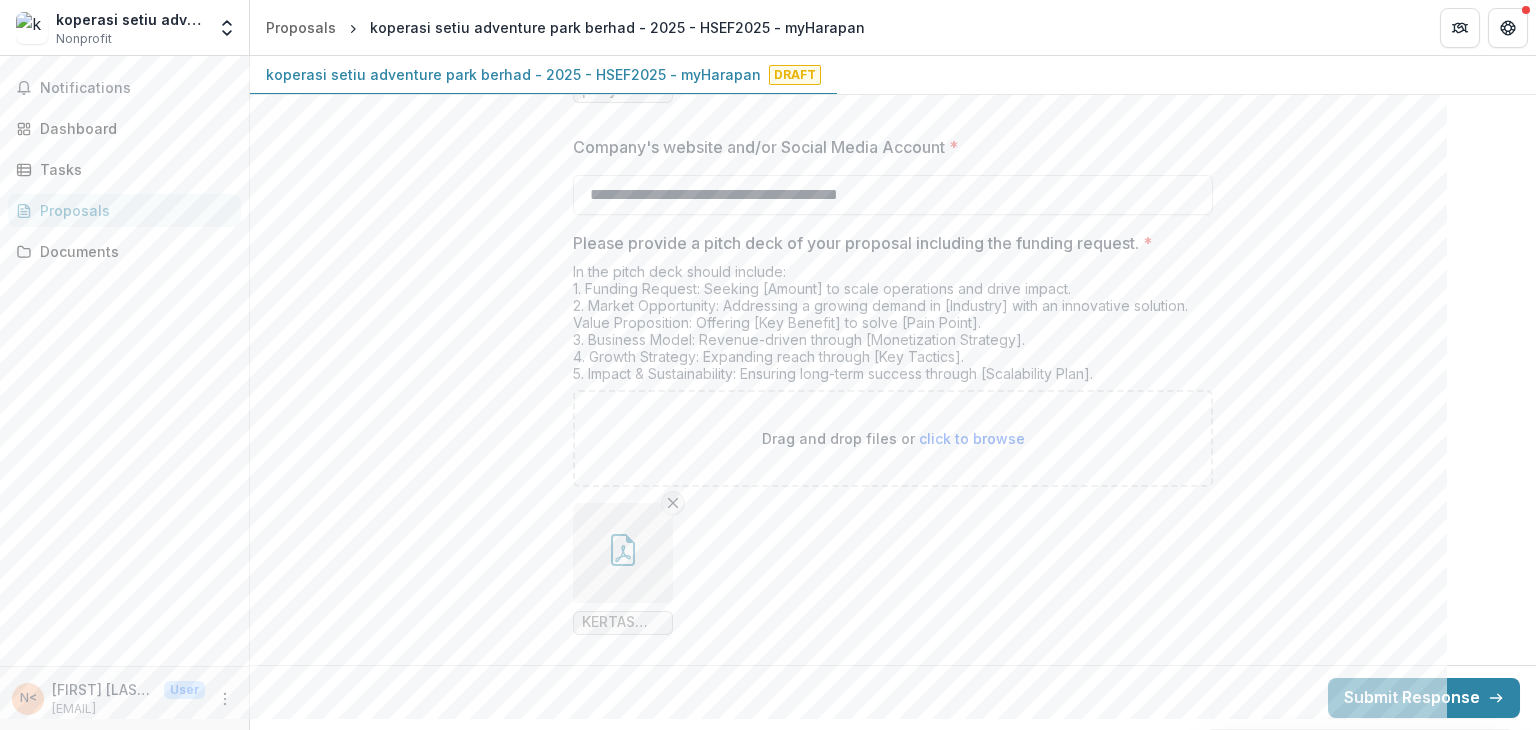 click 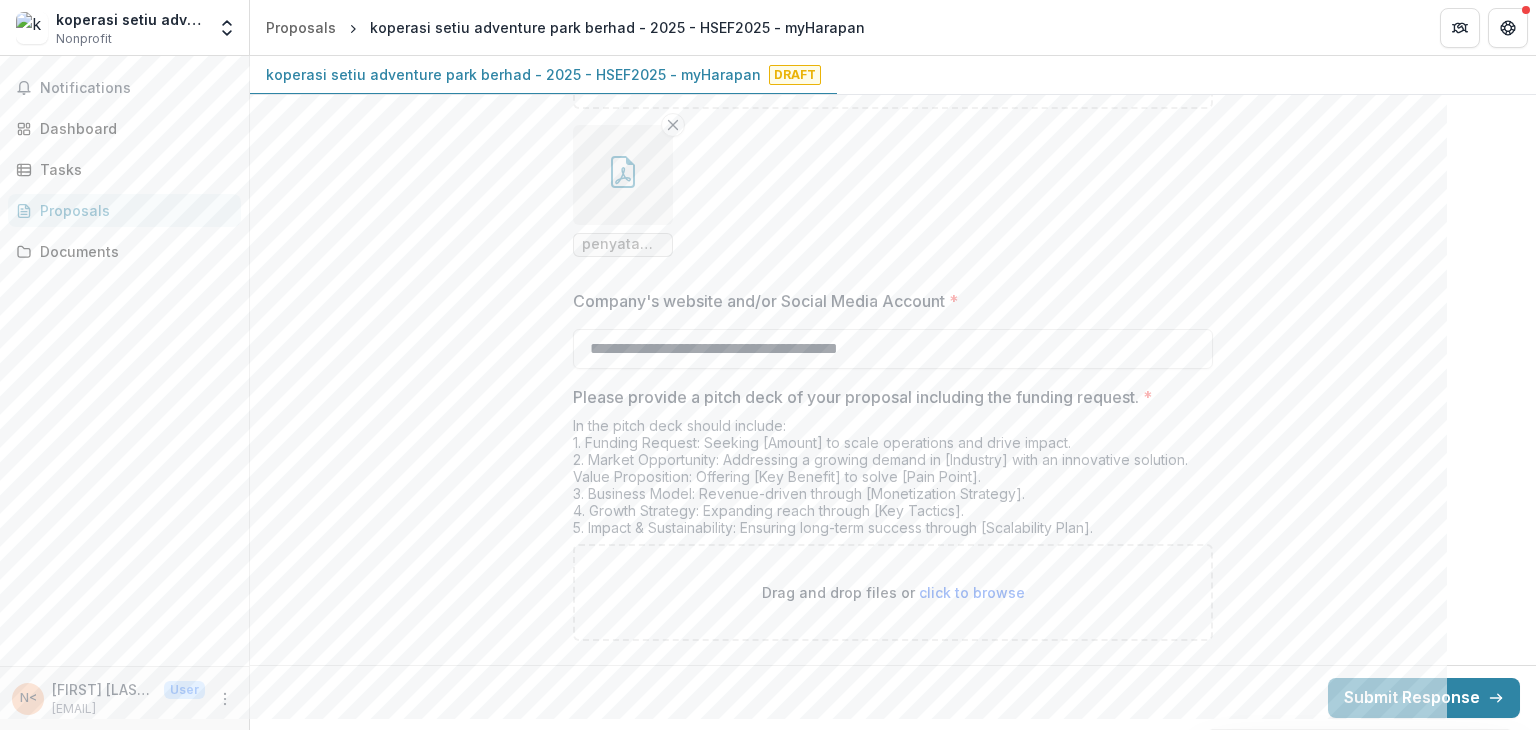scroll, scrollTop: 4140, scrollLeft: 0, axis: vertical 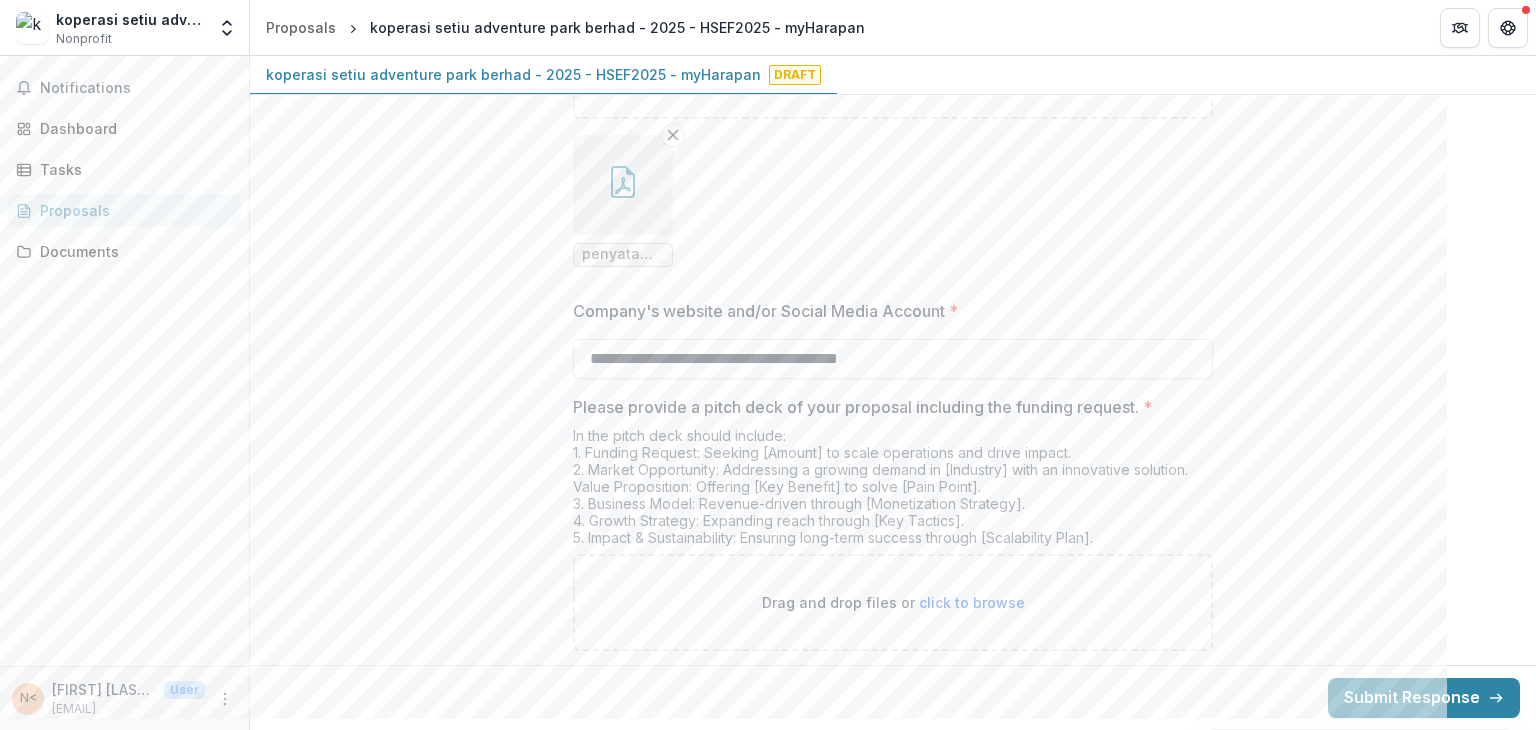 click on "click to browse" at bounding box center (972, 602) 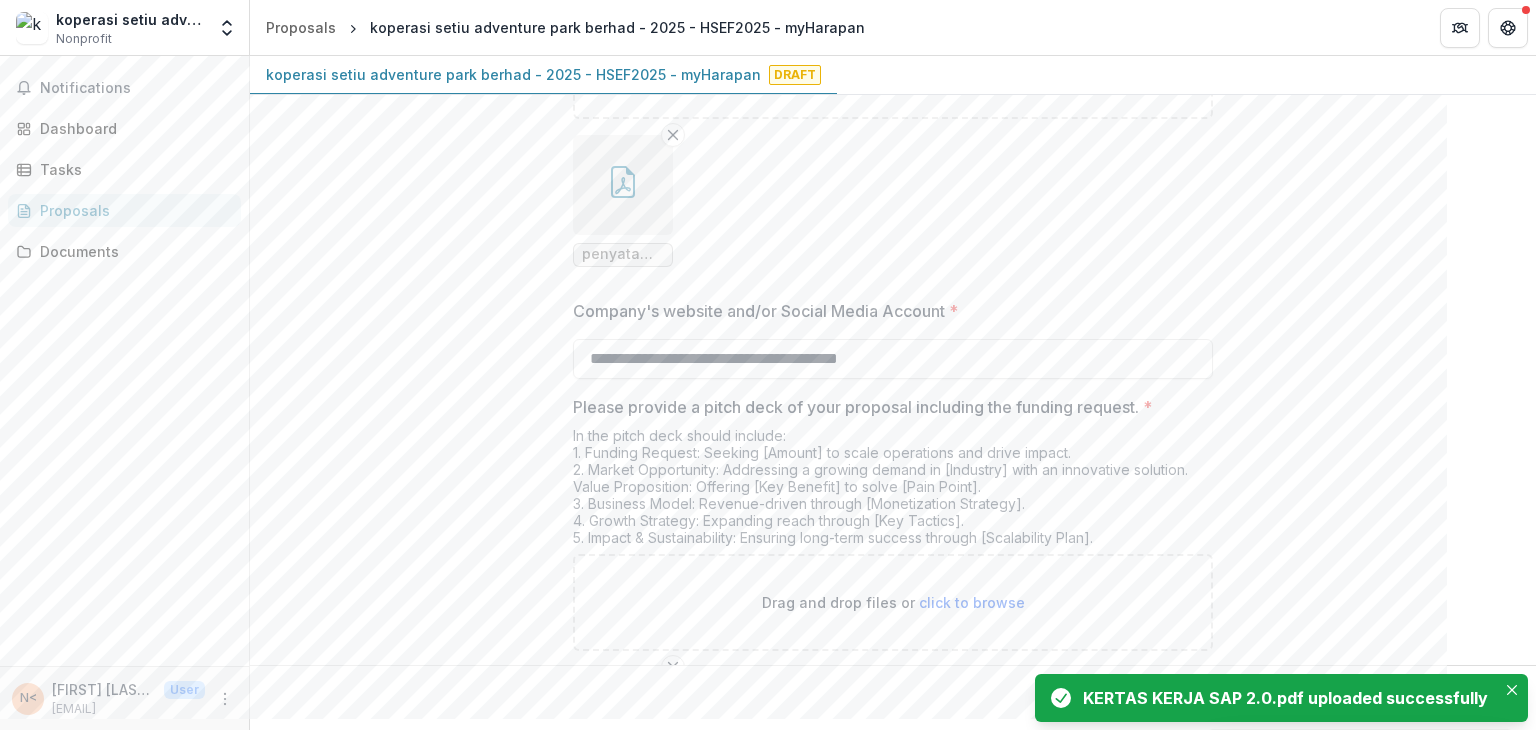 drag, startPoint x: 1535, startPoint y: 644, endPoint x: 1535, endPoint y: 692, distance: 48 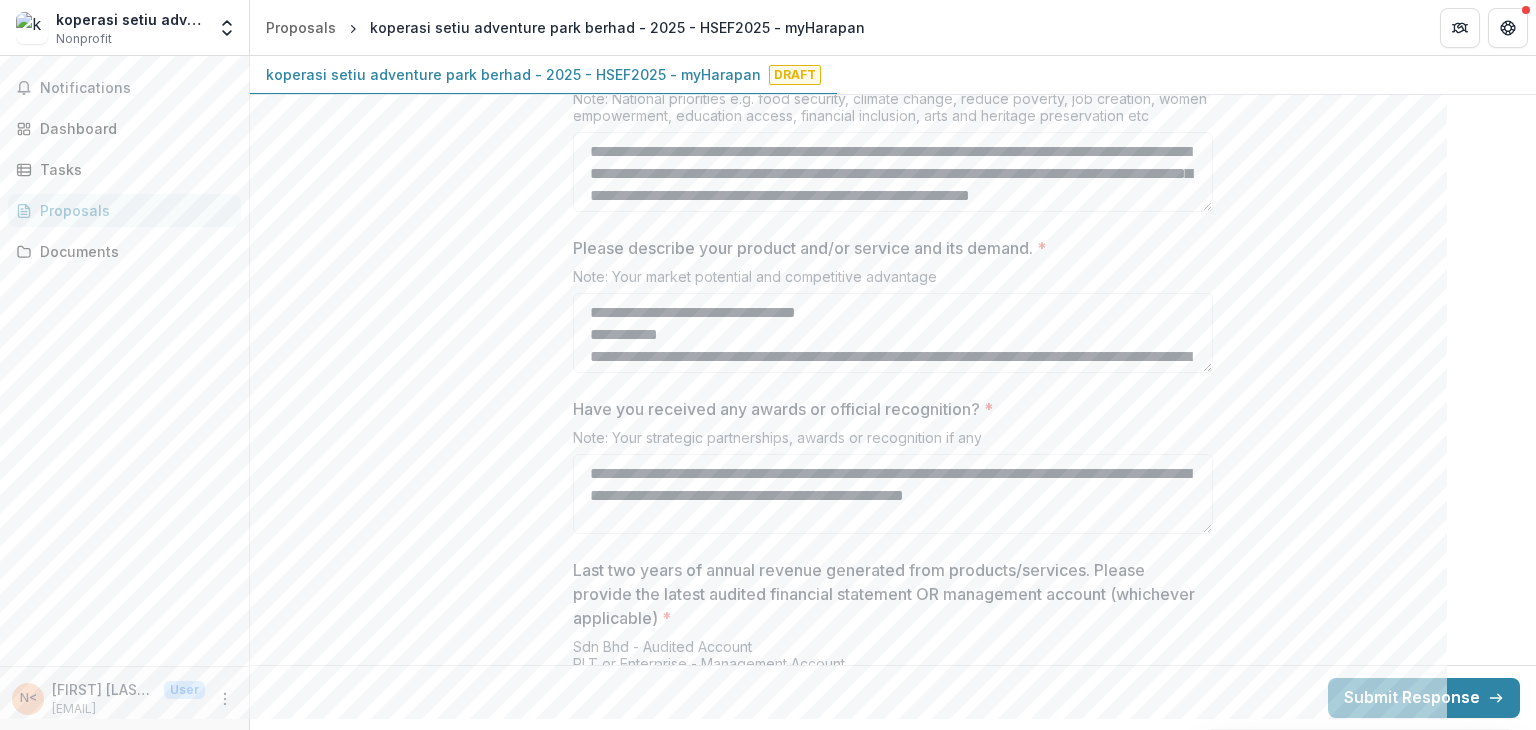 scroll, scrollTop: 4304, scrollLeft: 0, axis: vertical 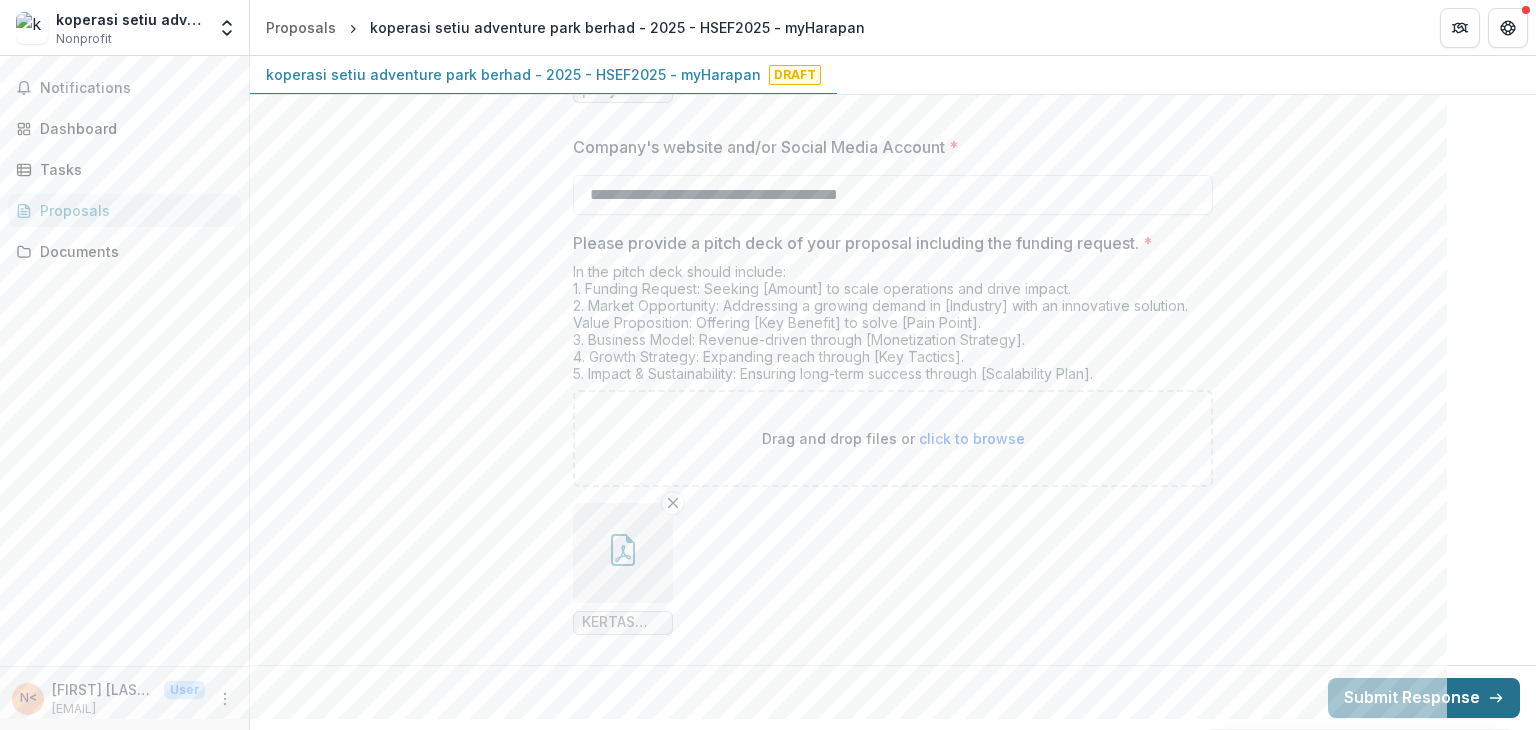 click on "Submit Response" at bounding box center (1424, 698) 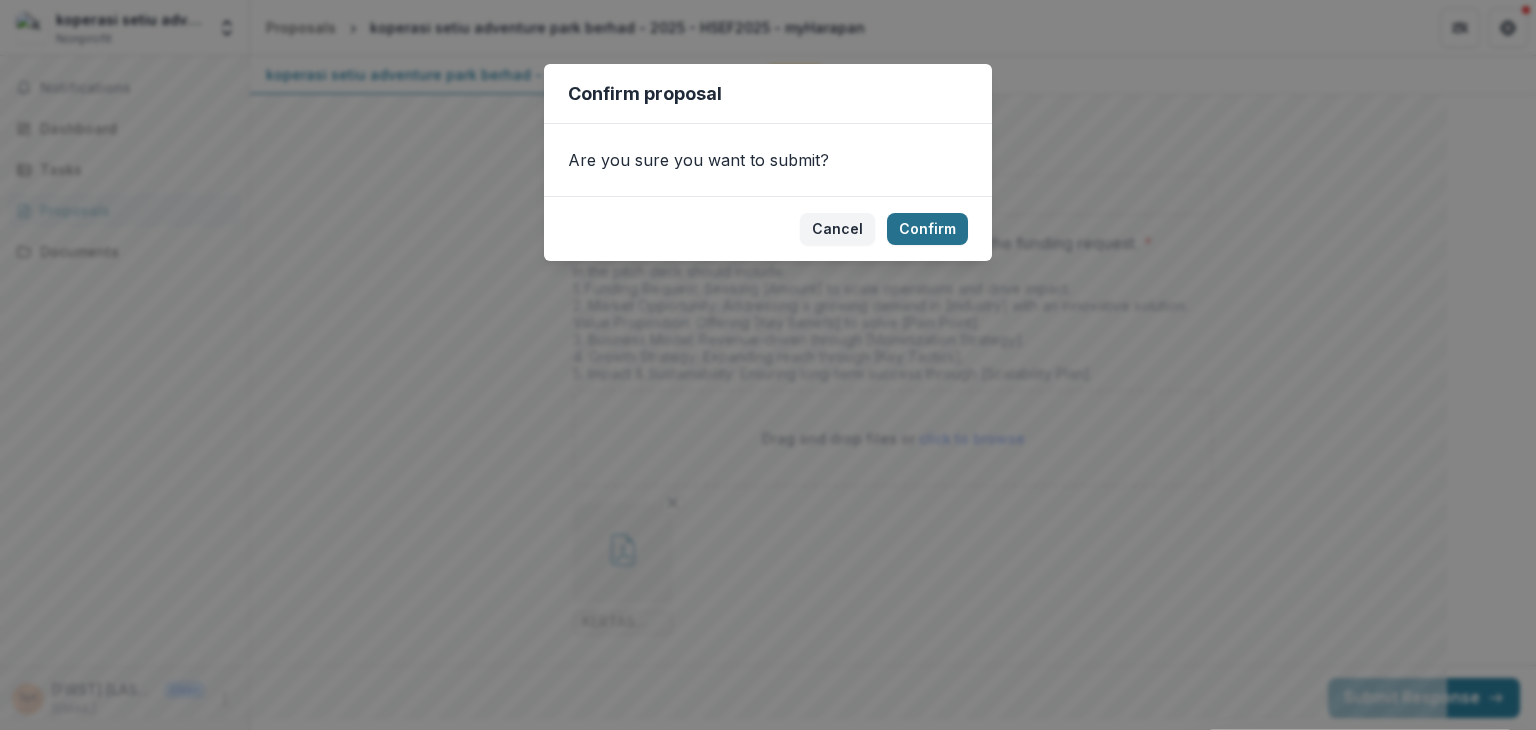click on "Confirm" at bounding box center [927, 229] 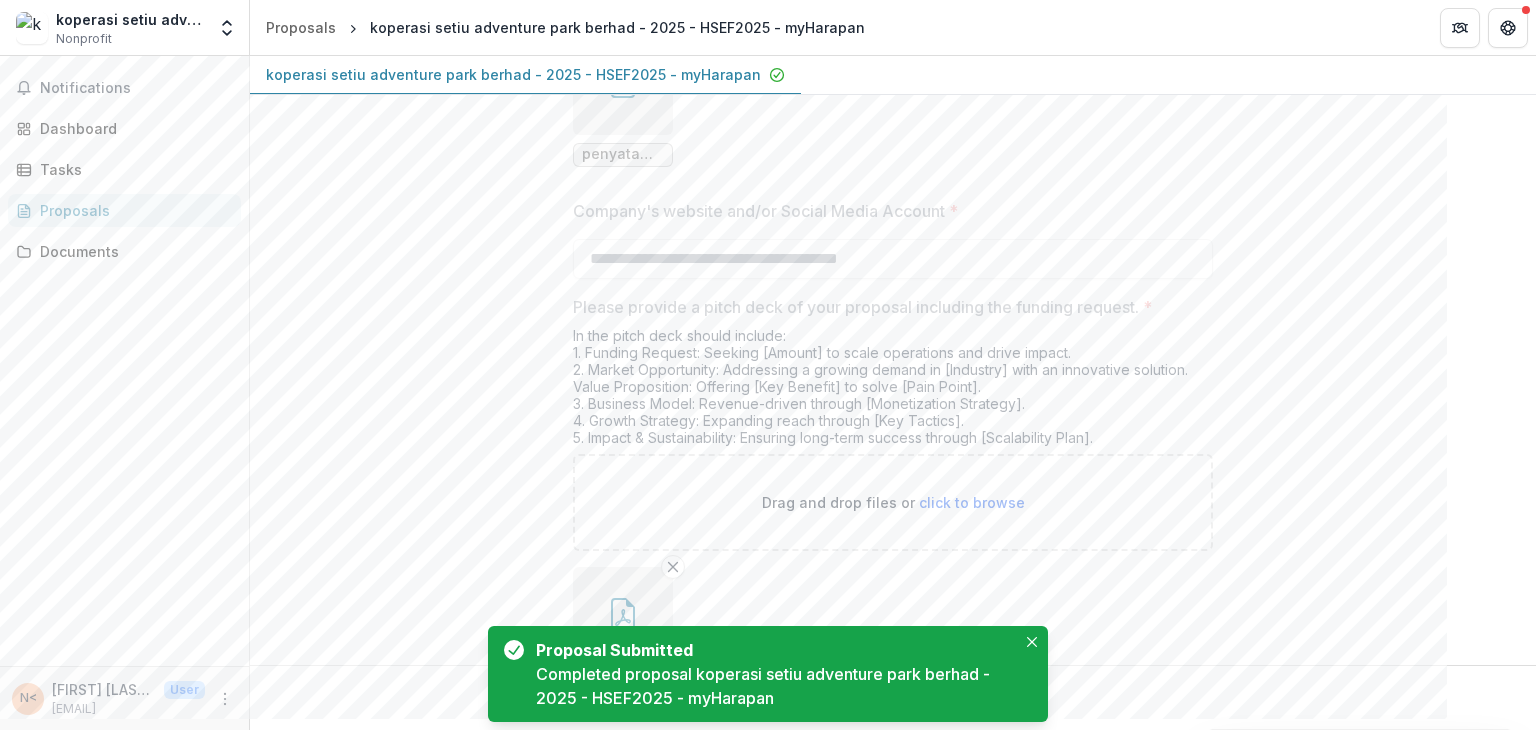 scroll, scrollTop: 4368, scrollLeft: 0, axis: vertical 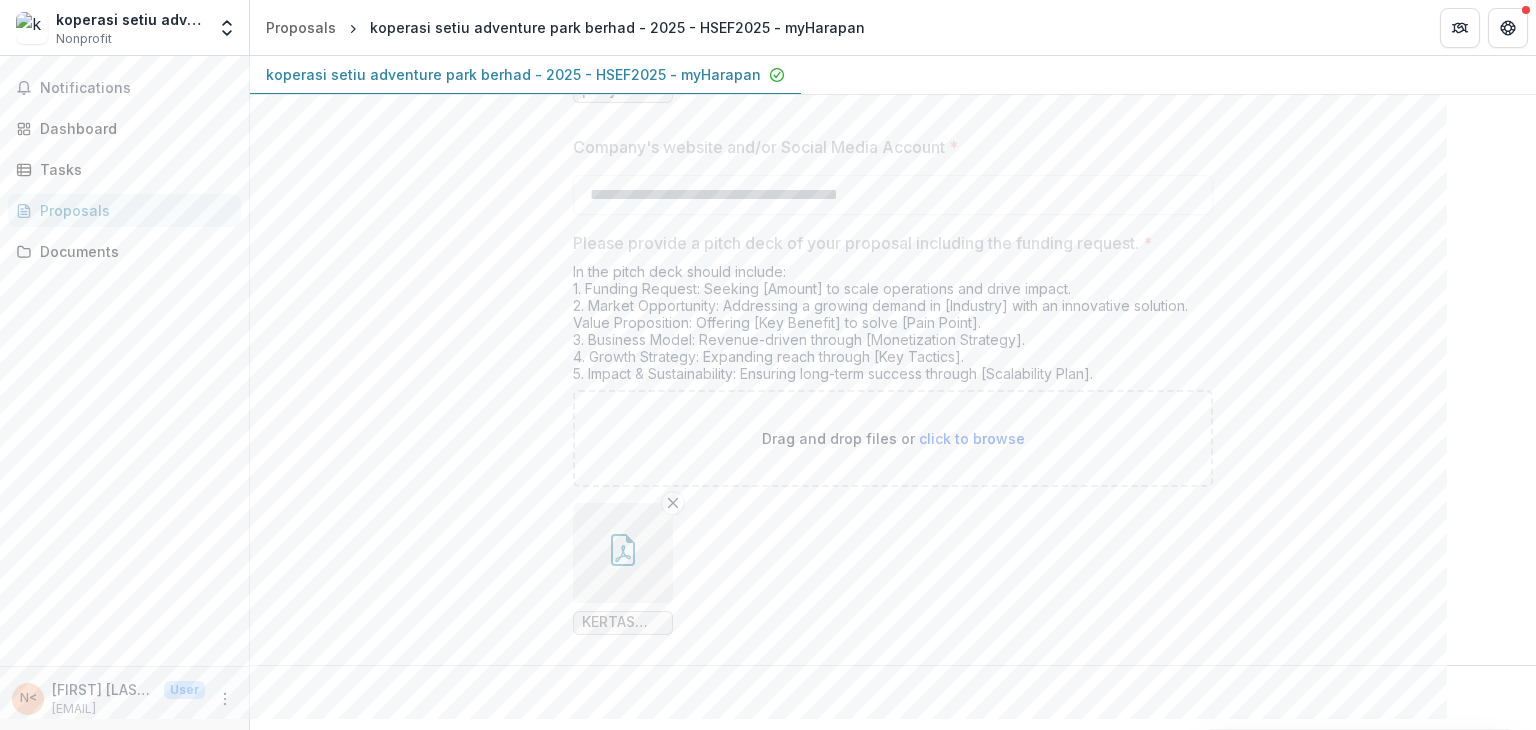 click on "koperasi setiu adventure park berhad - 2025 - HSEF2025 - myHarapan" at bounding box center [513, 74] 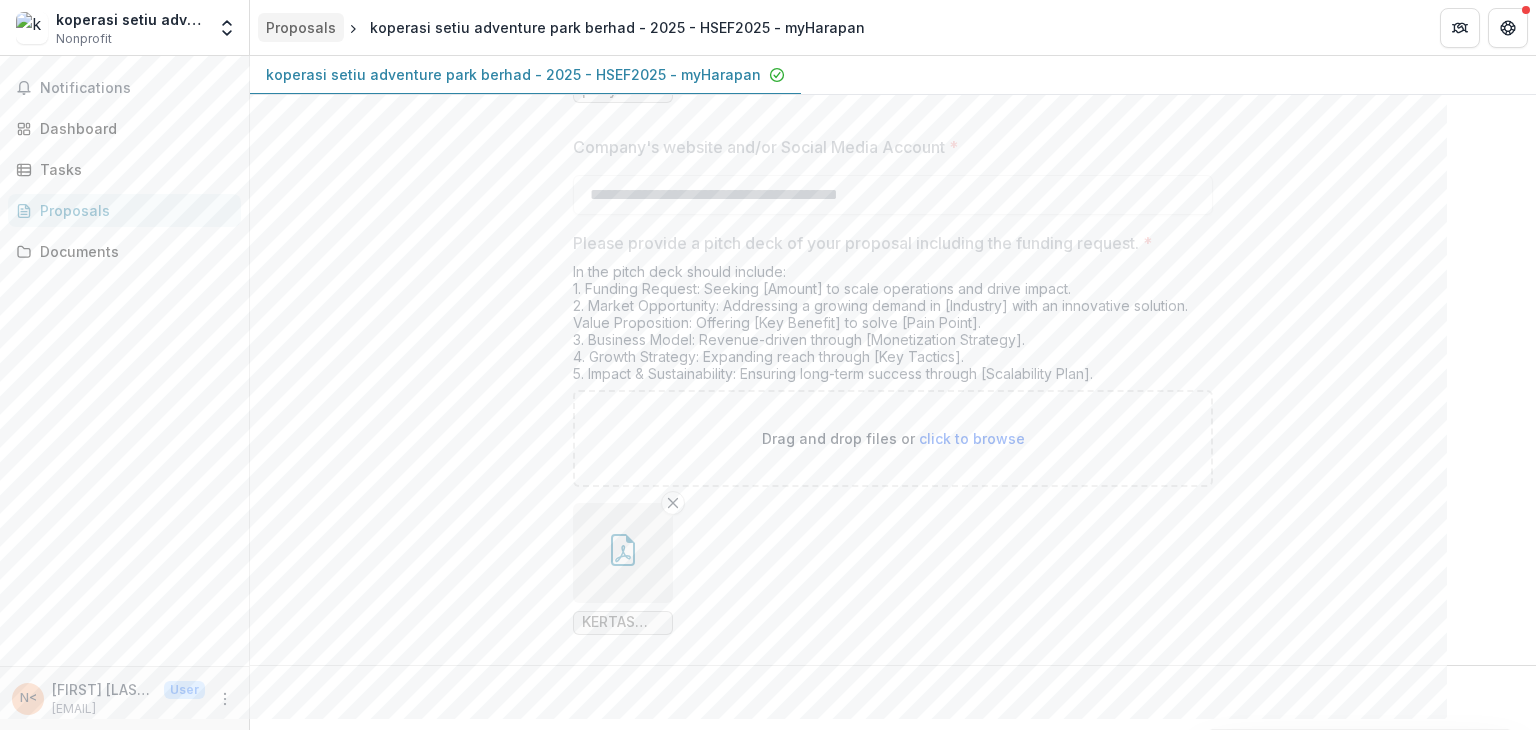 click on "Proposals" at bounding box center (301, 27) 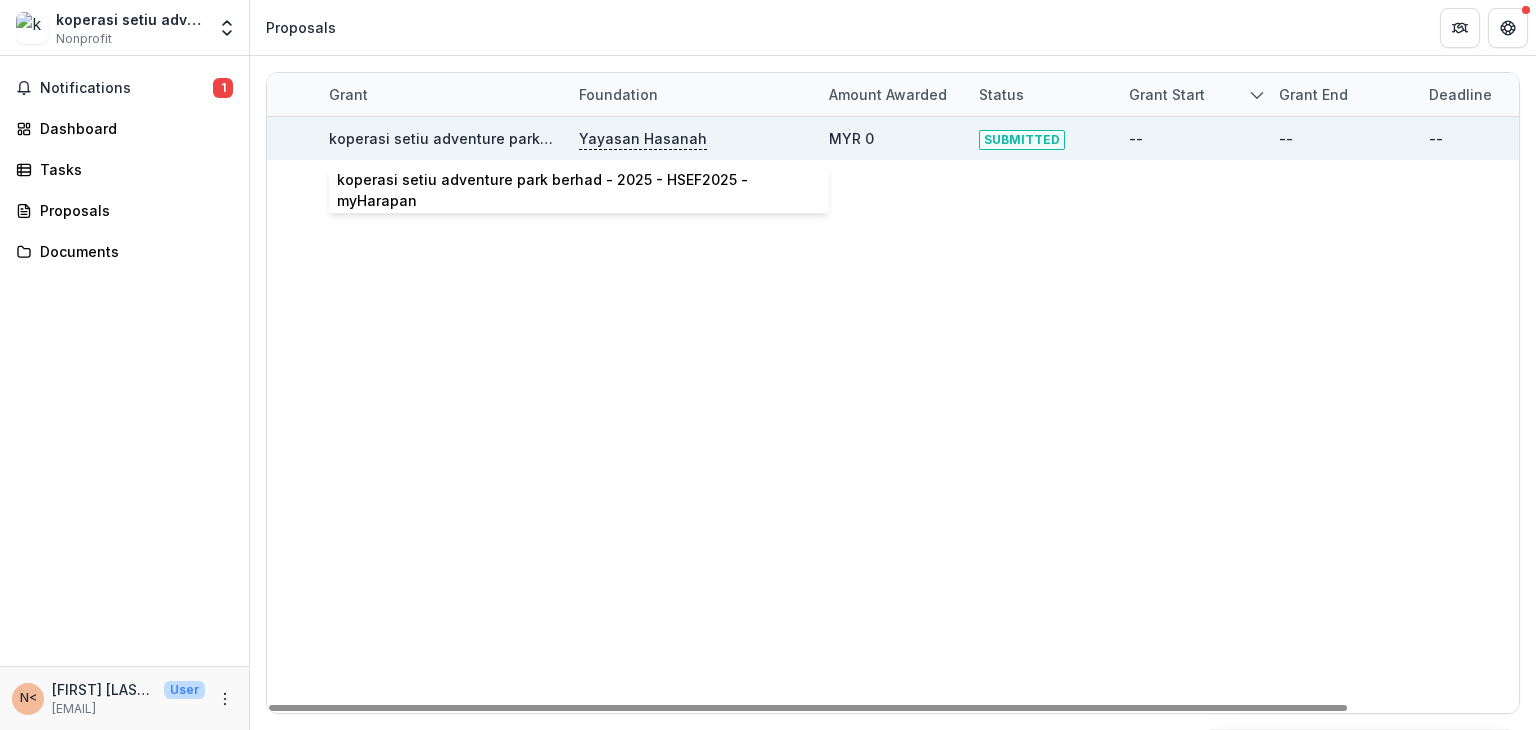 click on "koperasi setiu adventure park berhad - 2025 - HSEF2025 - myHarapan" at bounding box center (576, 138) 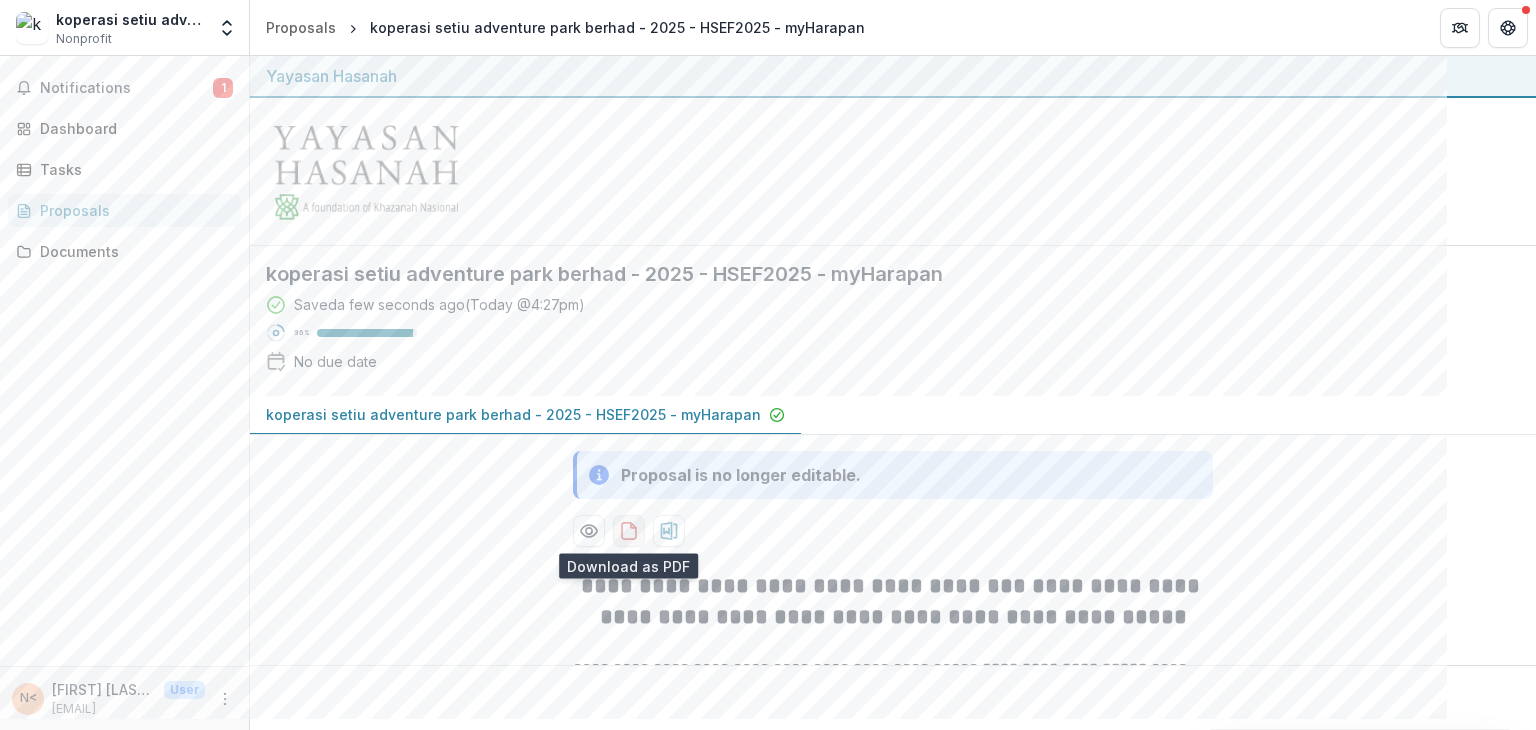 click 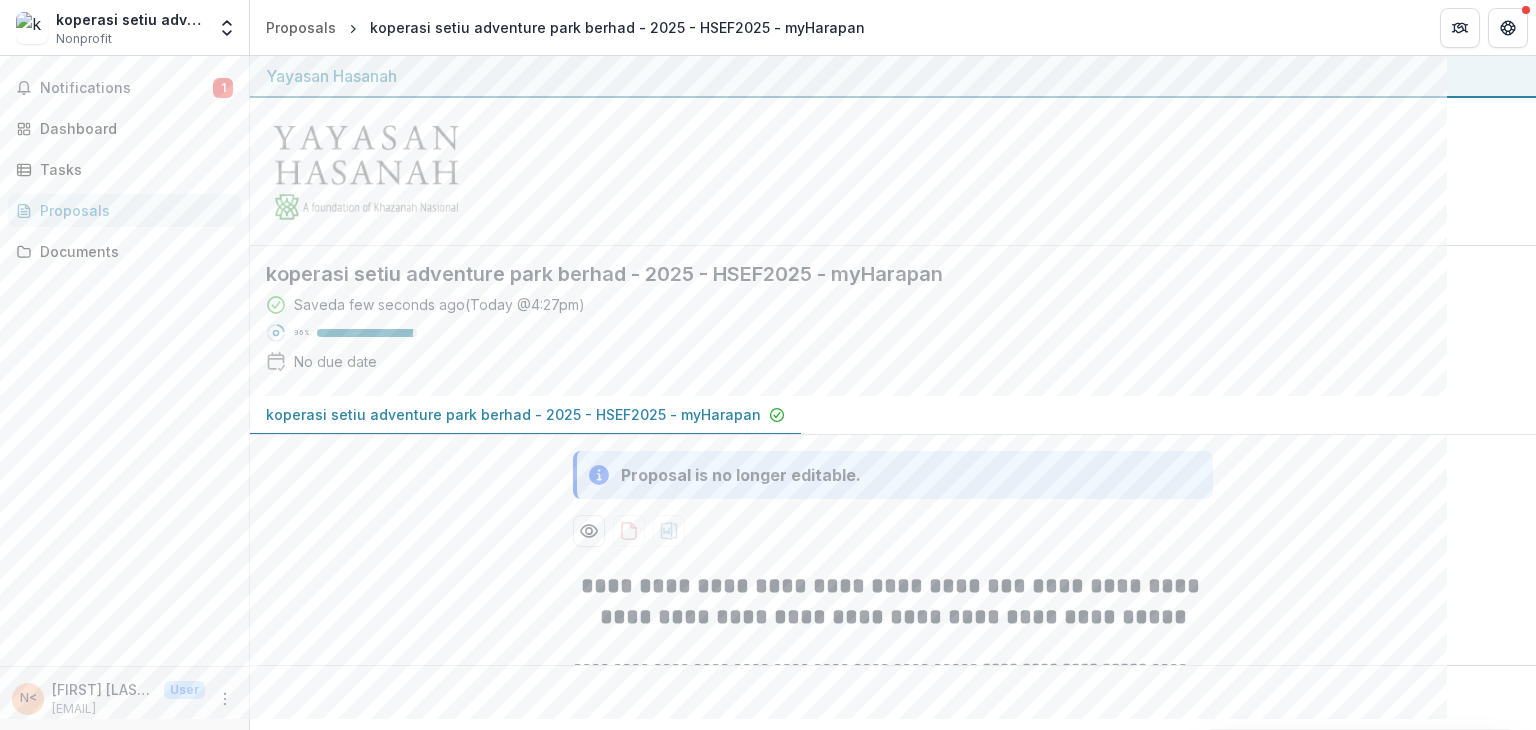 drag, startPoint x: 1535, startPoint y: 109, endPoint x: 1524, endPoint y: 168, distance: 60.016663 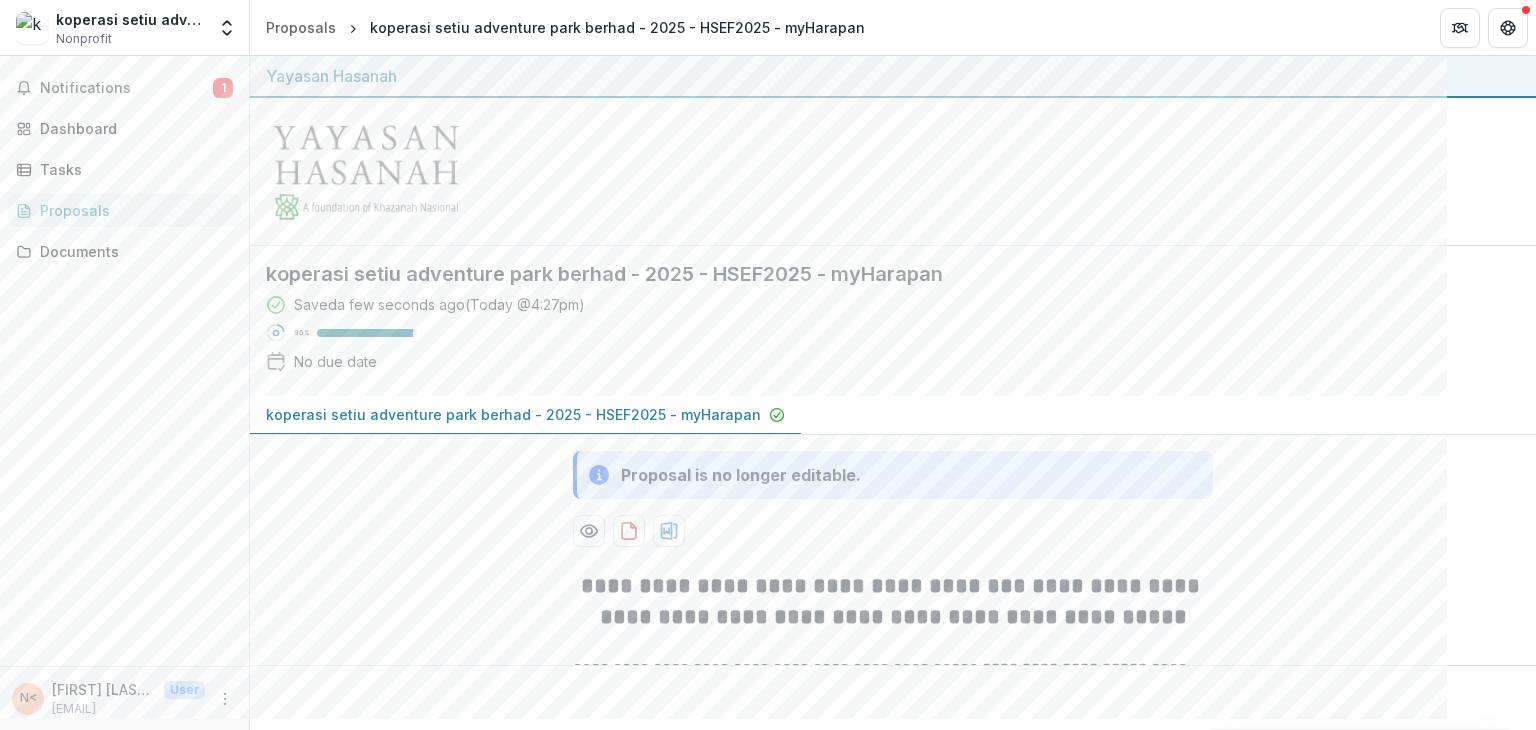 click at bounding box center (893, 172) 